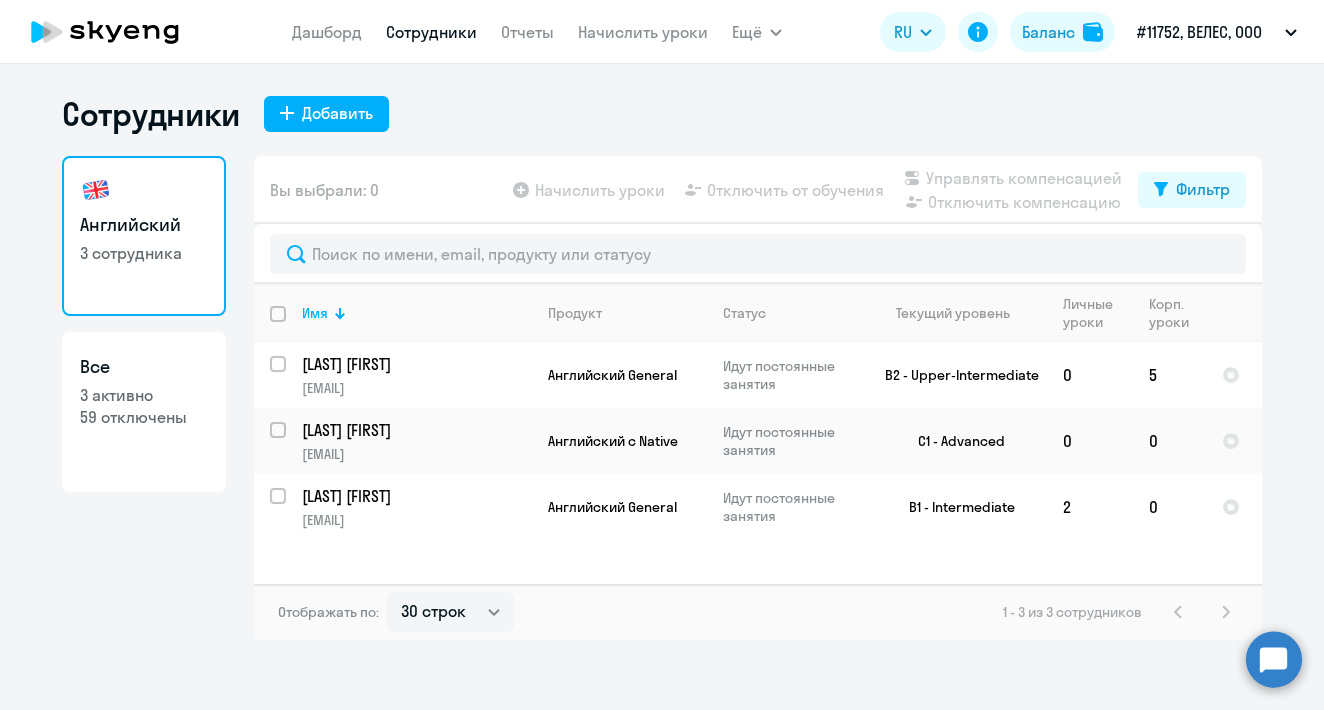 select on "30" 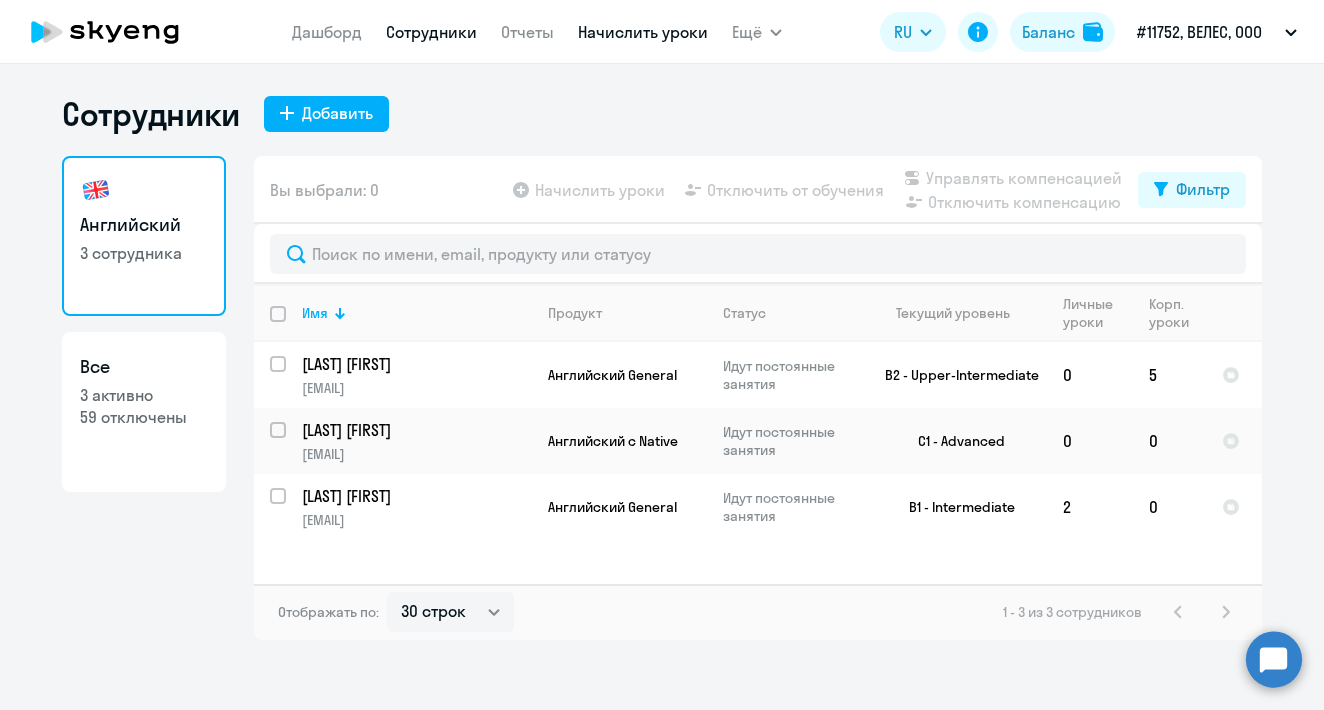 click on "Начислить уроки" at bounding box center (643, 32) 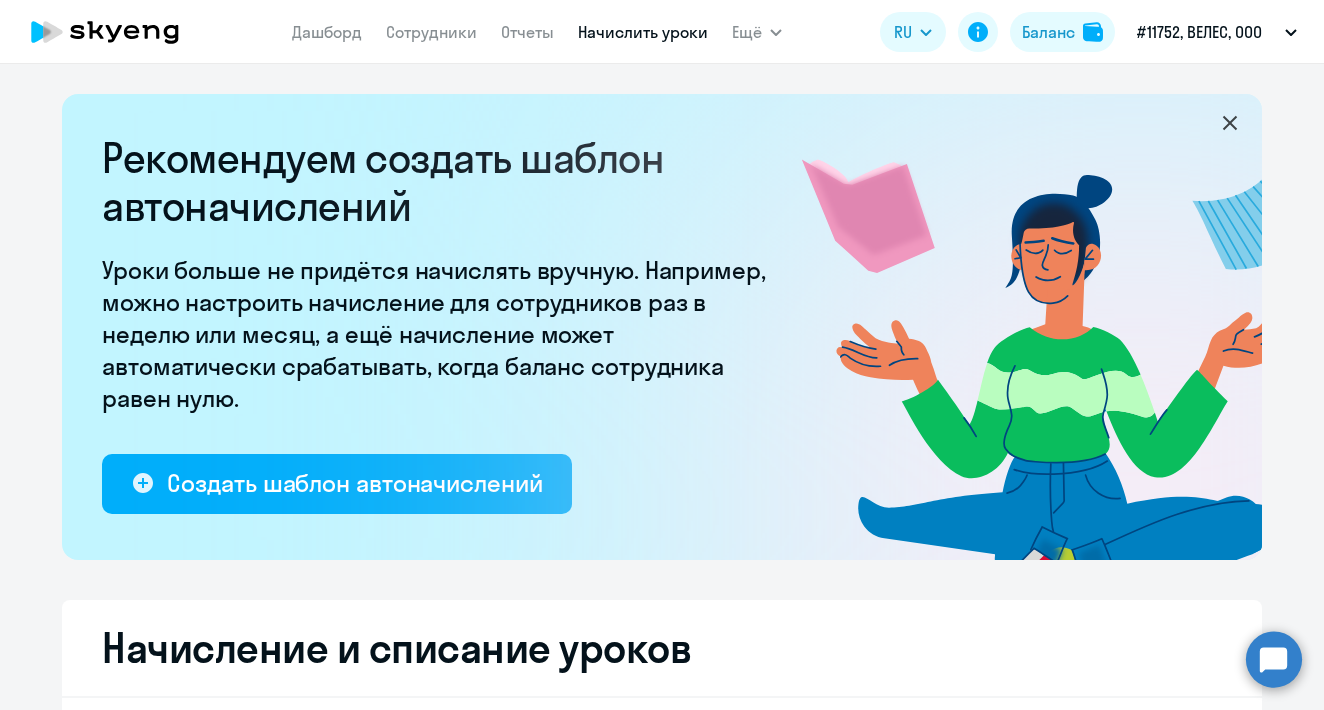 select on "10" 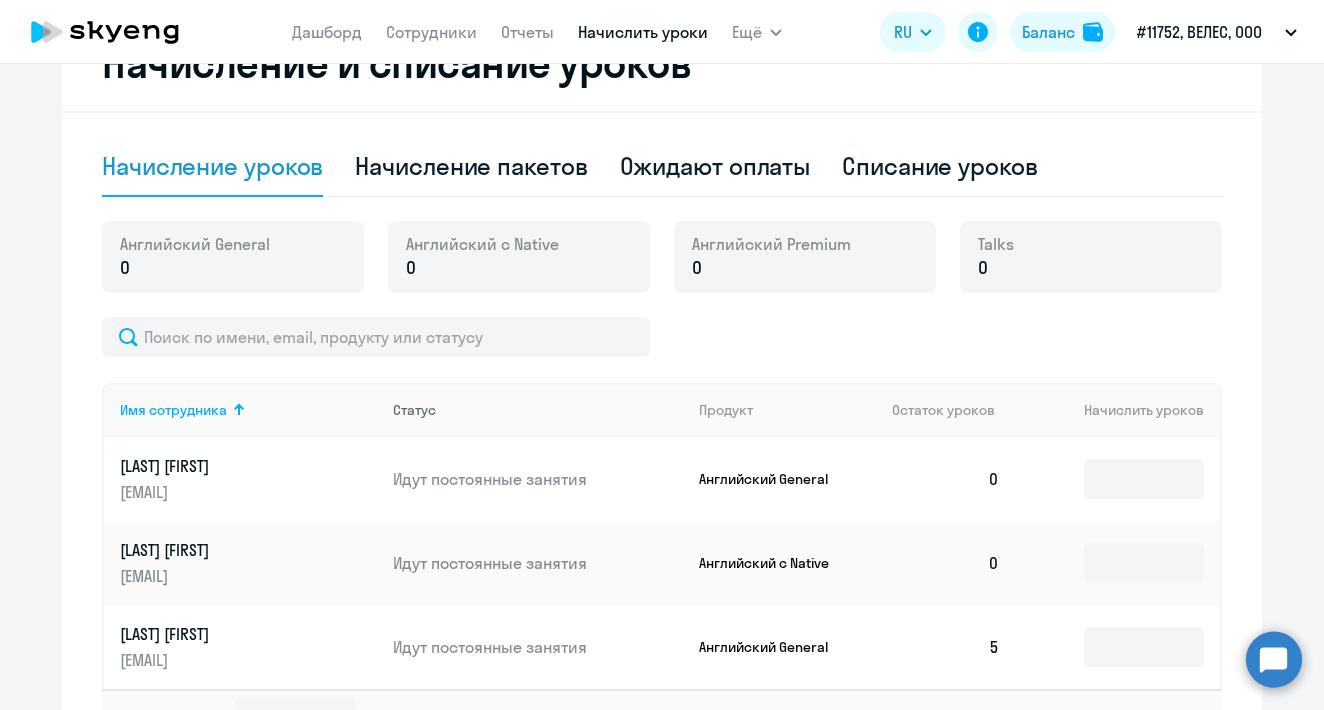 scroll, scrollTop: 615, scrollLeft: 0, axis: vertical 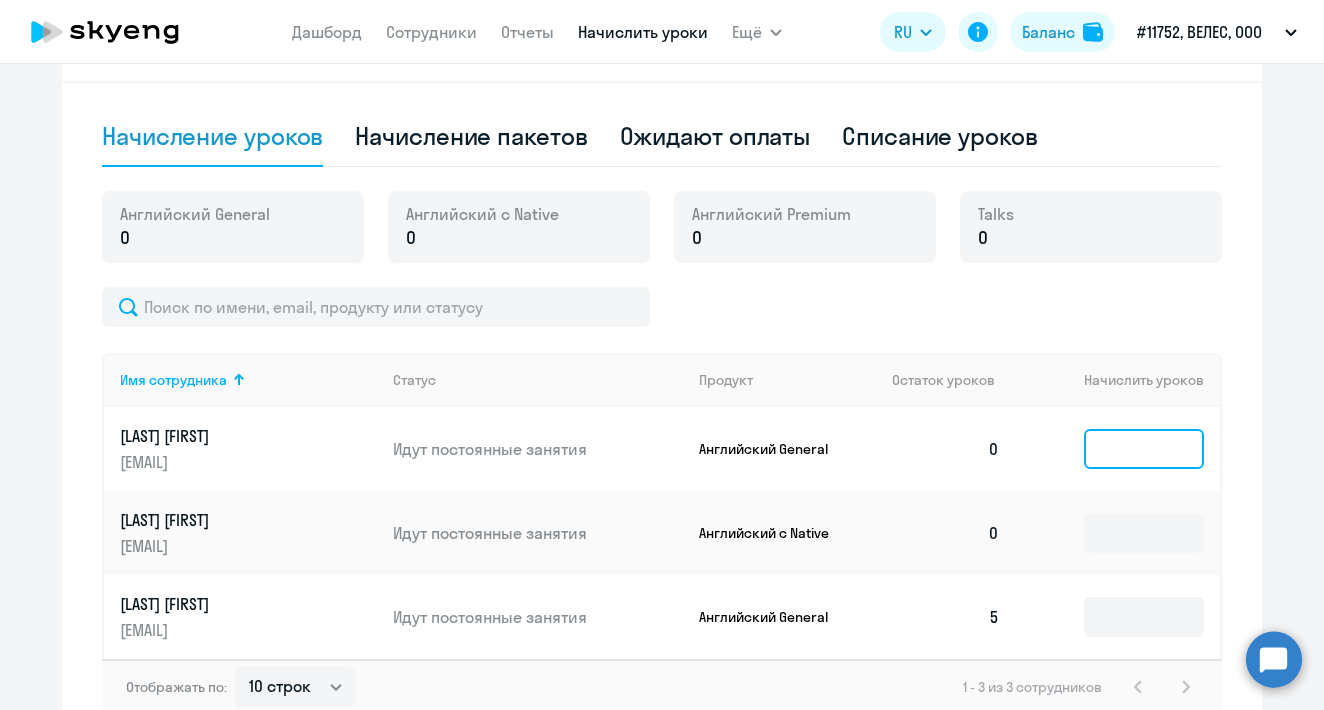 click 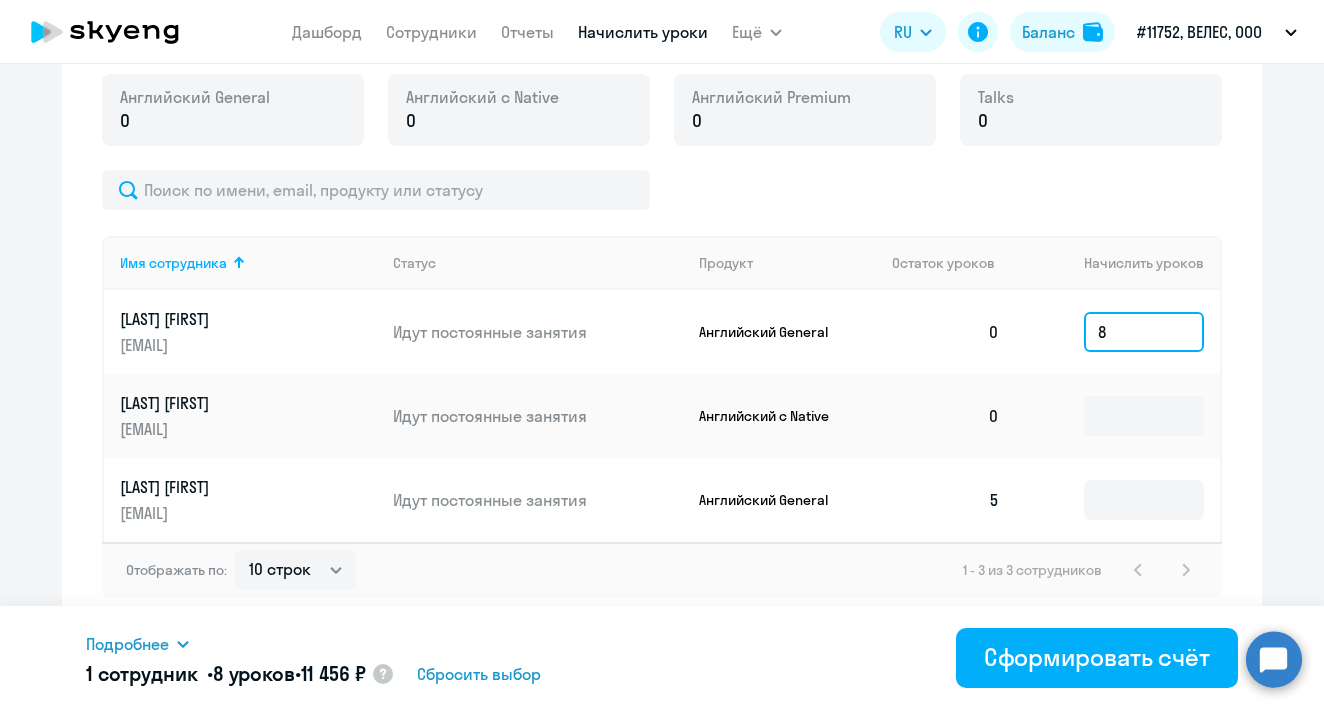 scroll, scrollTop: 732, scrollLeft: 0, axis: vertical 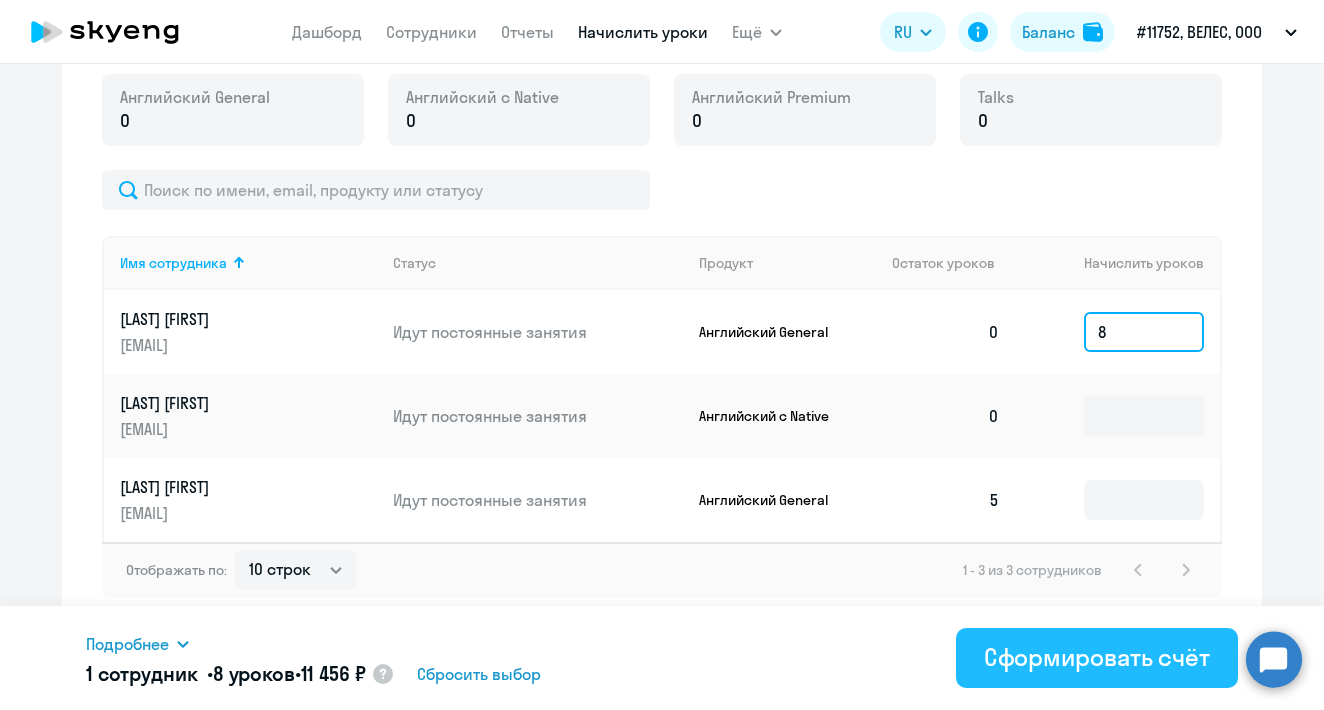 type on "8" 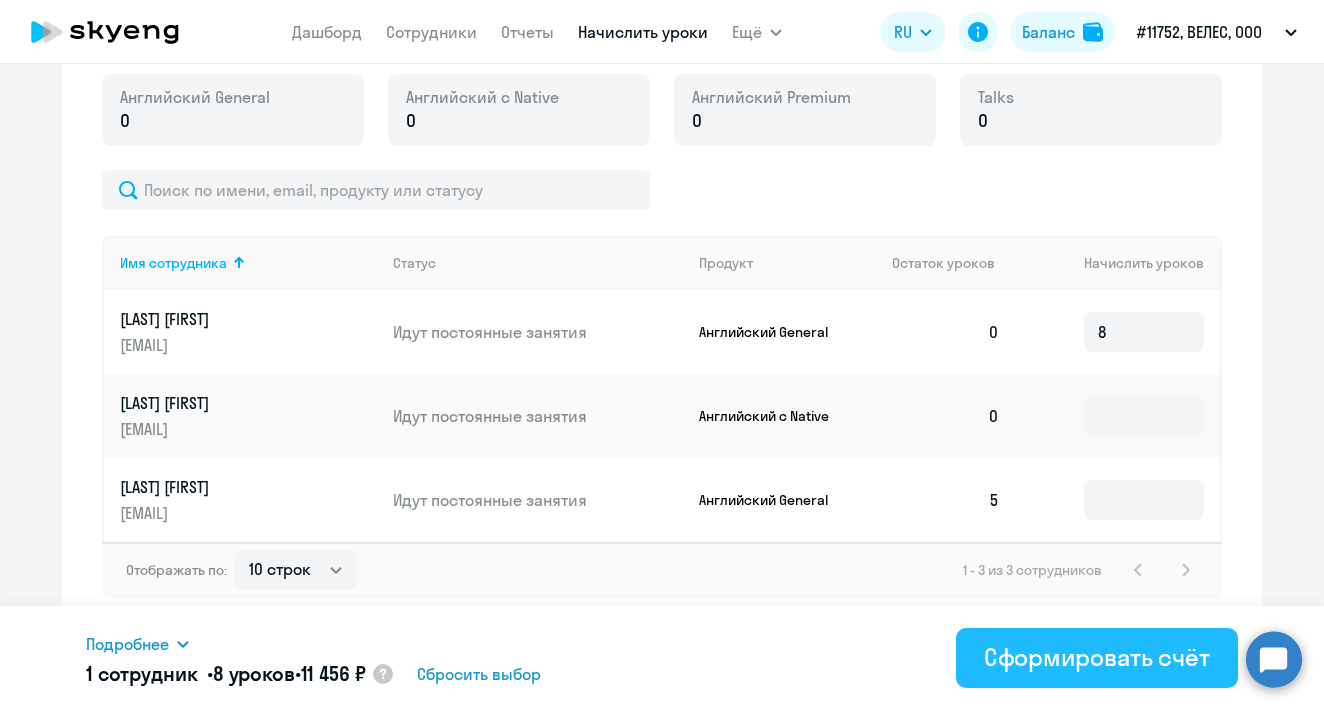 click on "Сформировать счёт" at bounding box center [1097, 657] 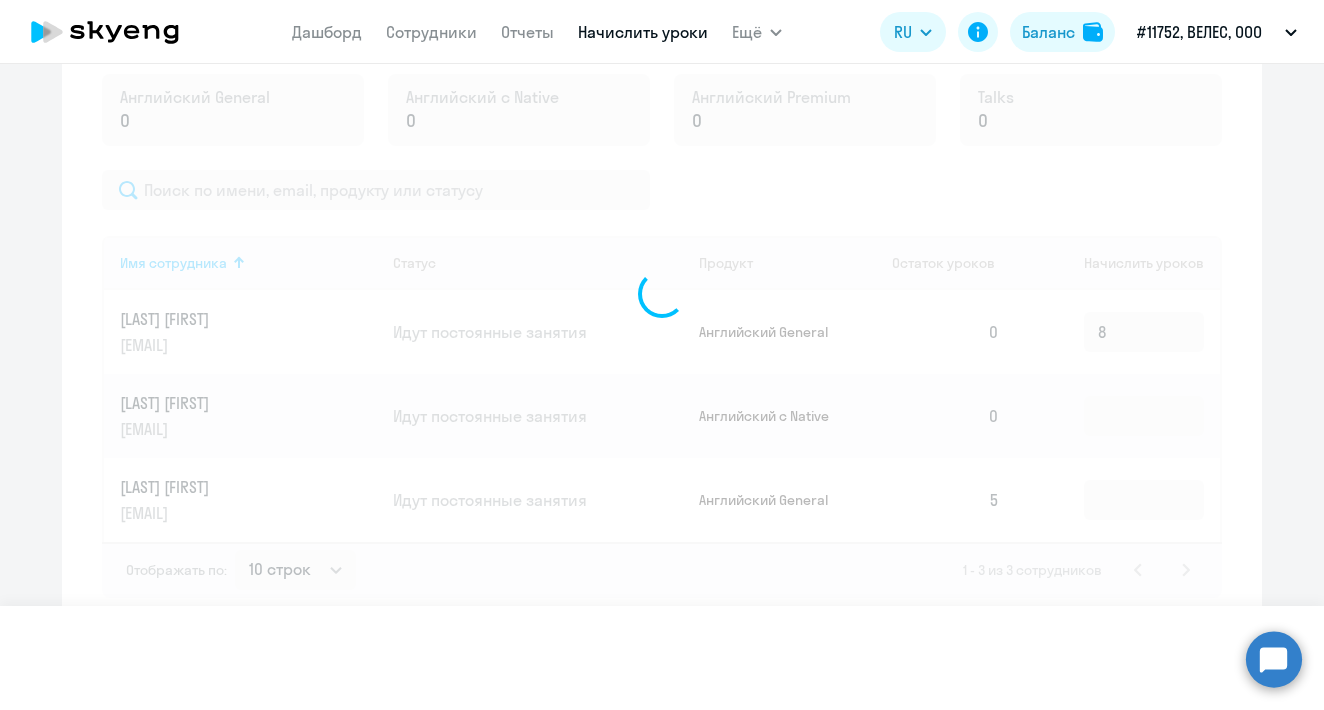 type 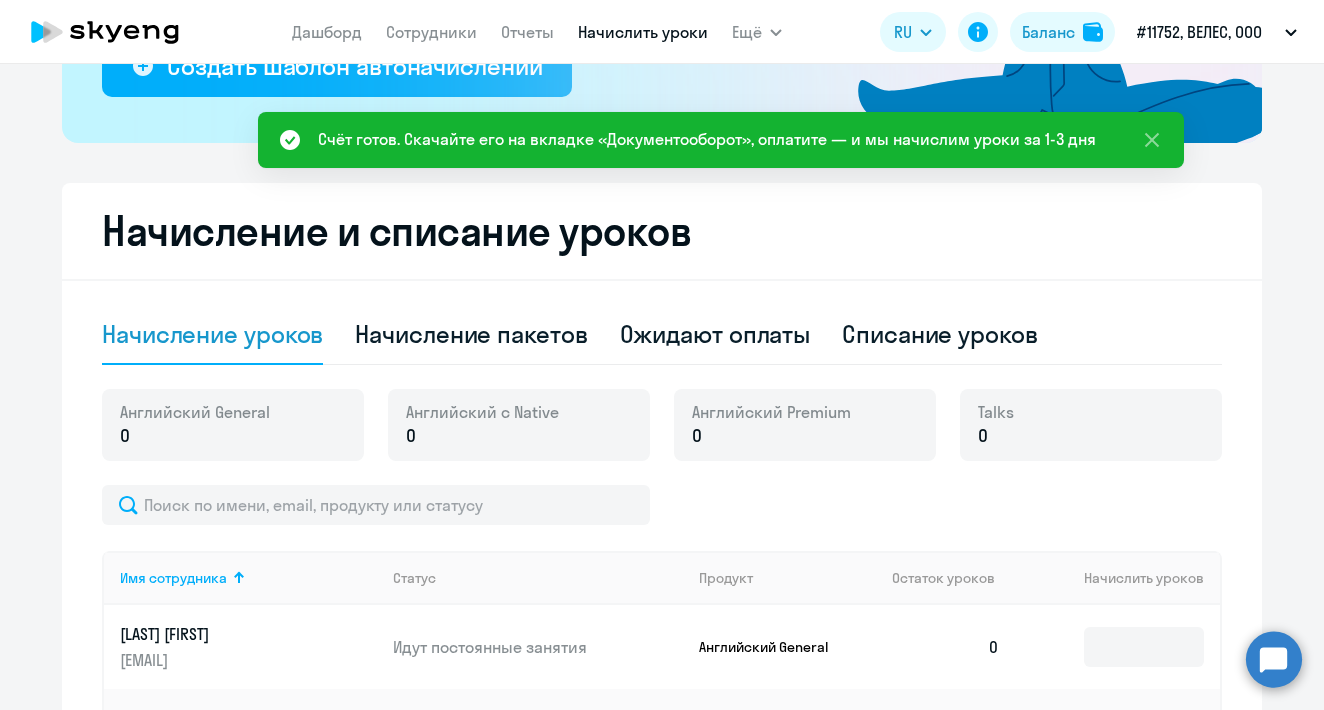 scroll, scrollTop: 452, scrollLeft: 0, axis: vertical 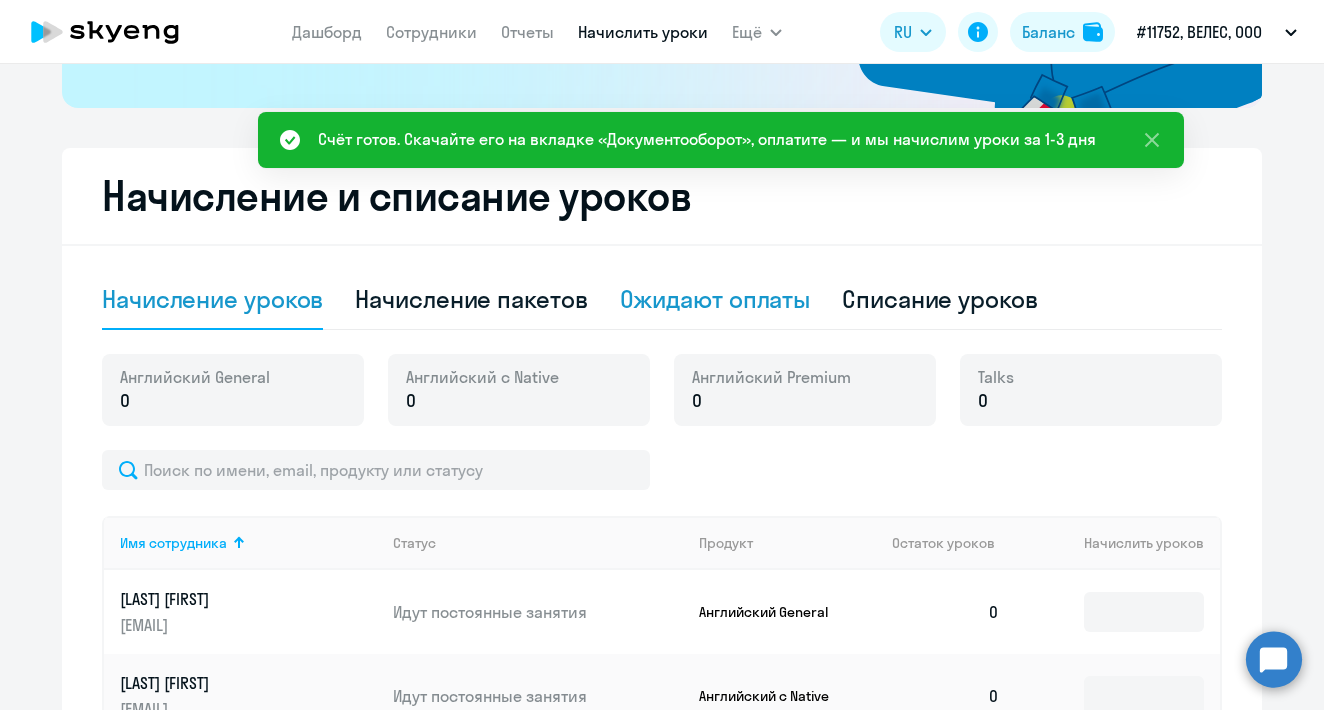 click on "Ожидают оплаты" 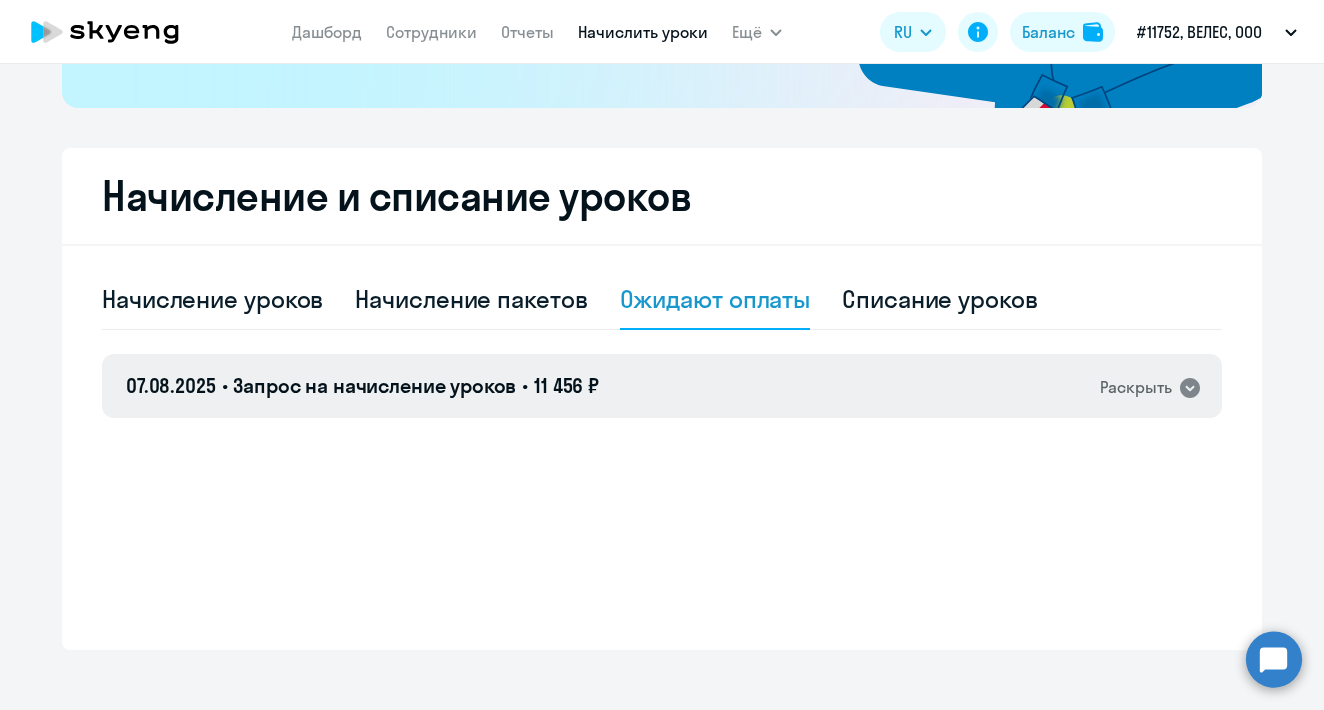 click on "[DATE] • Запрос на начисление уроков • 11 456 ₽  Раскрыть" 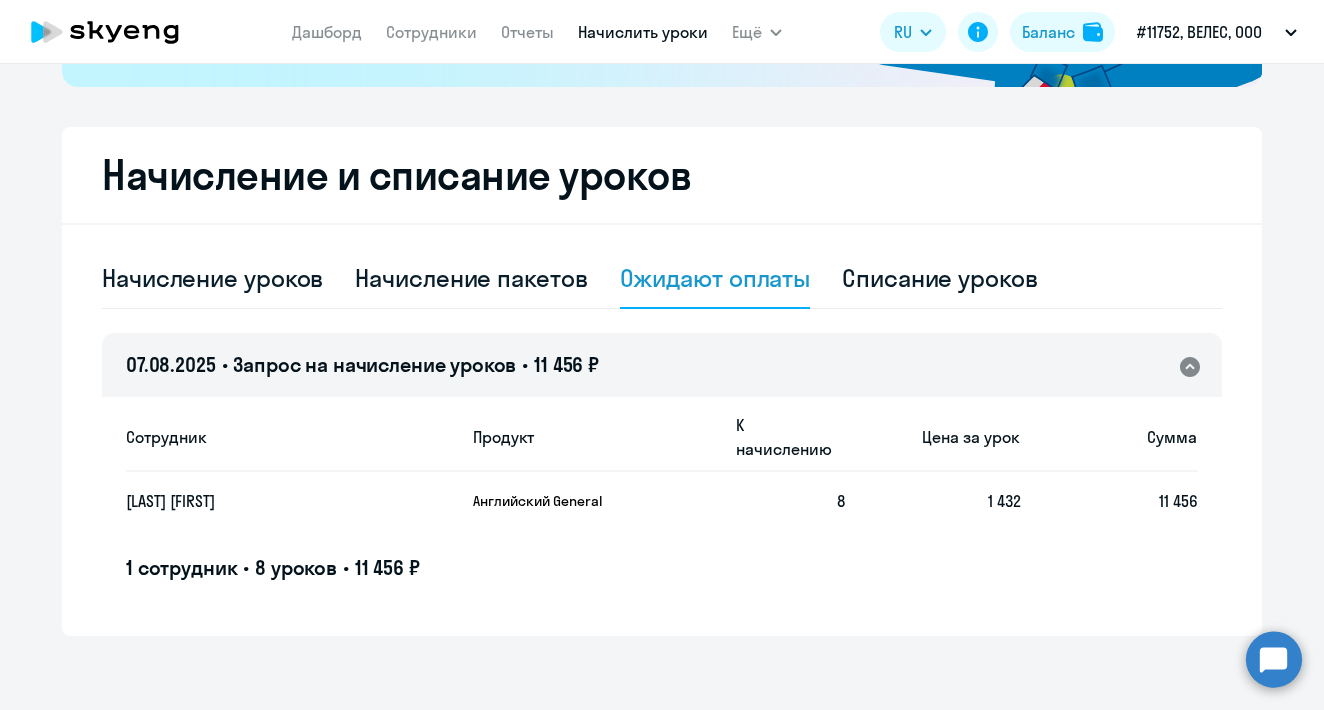 scroll, scrollTop: 472, scrollLeft: 0, axis: vertical 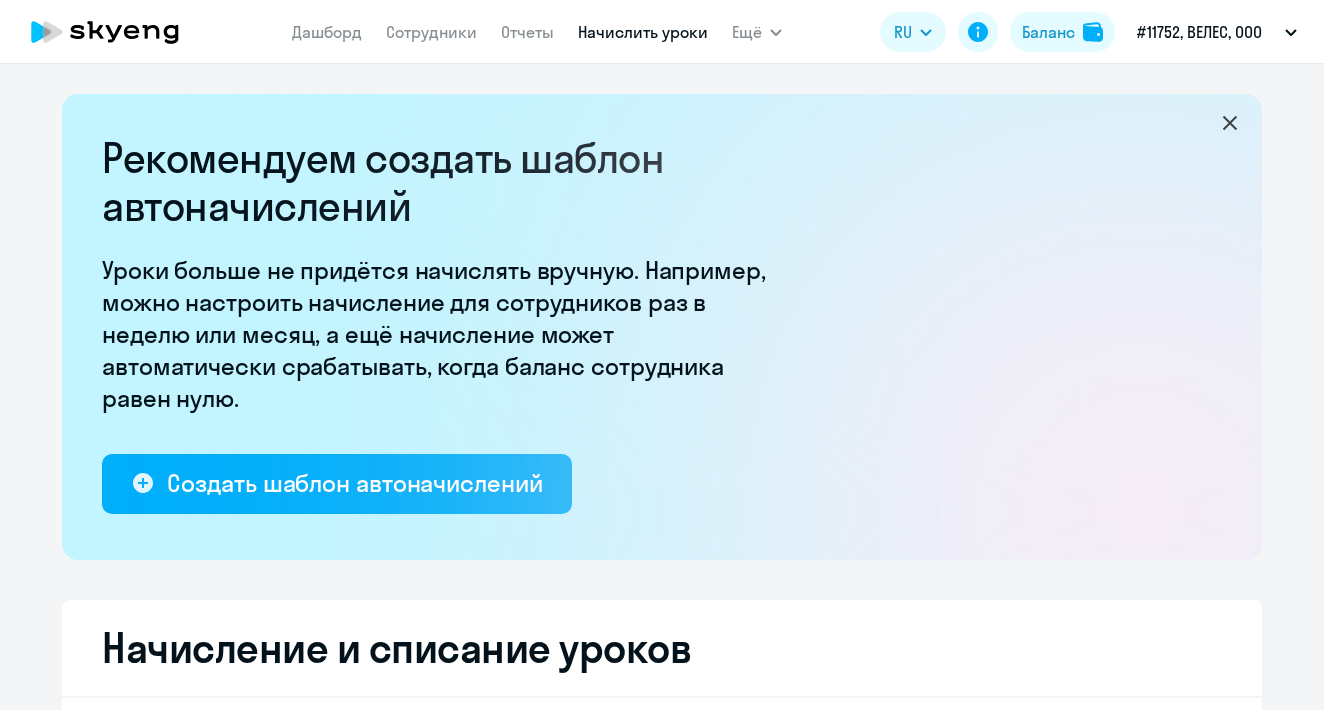 select on "10" 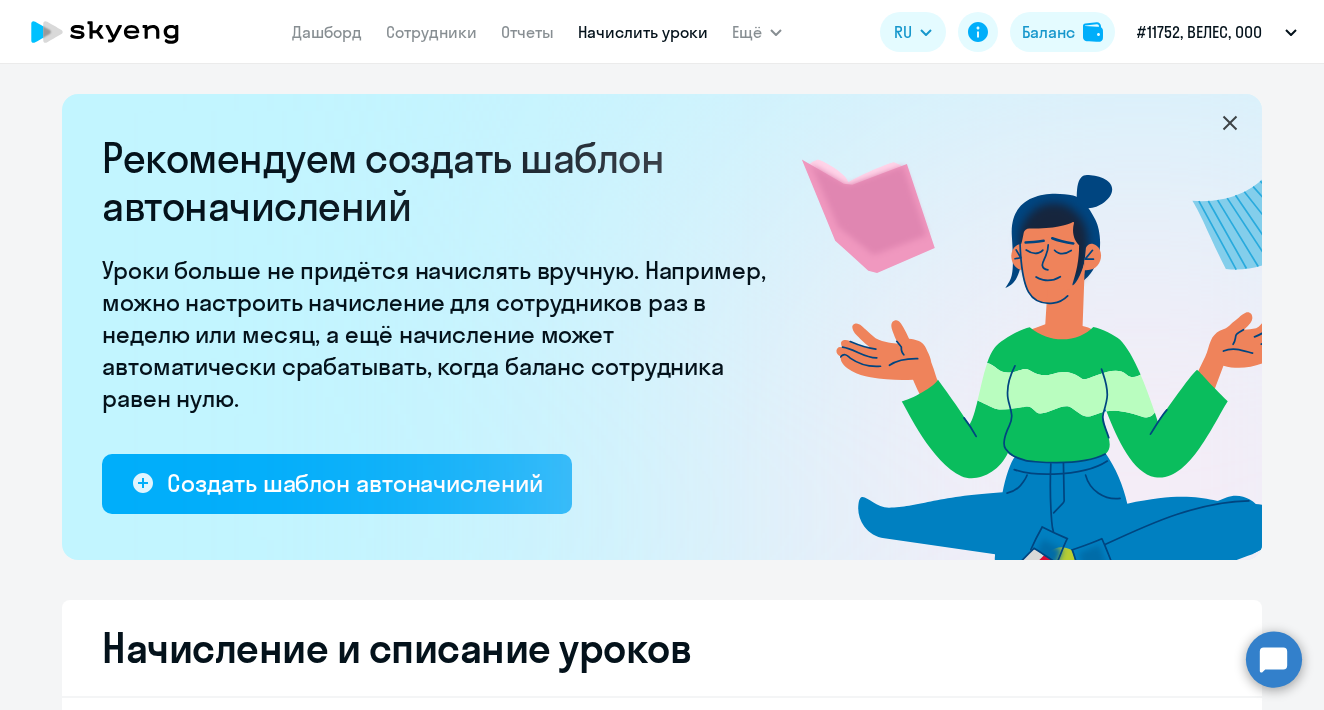 scroll, scrollTop: 0, scrollLeft: 0, axis: both 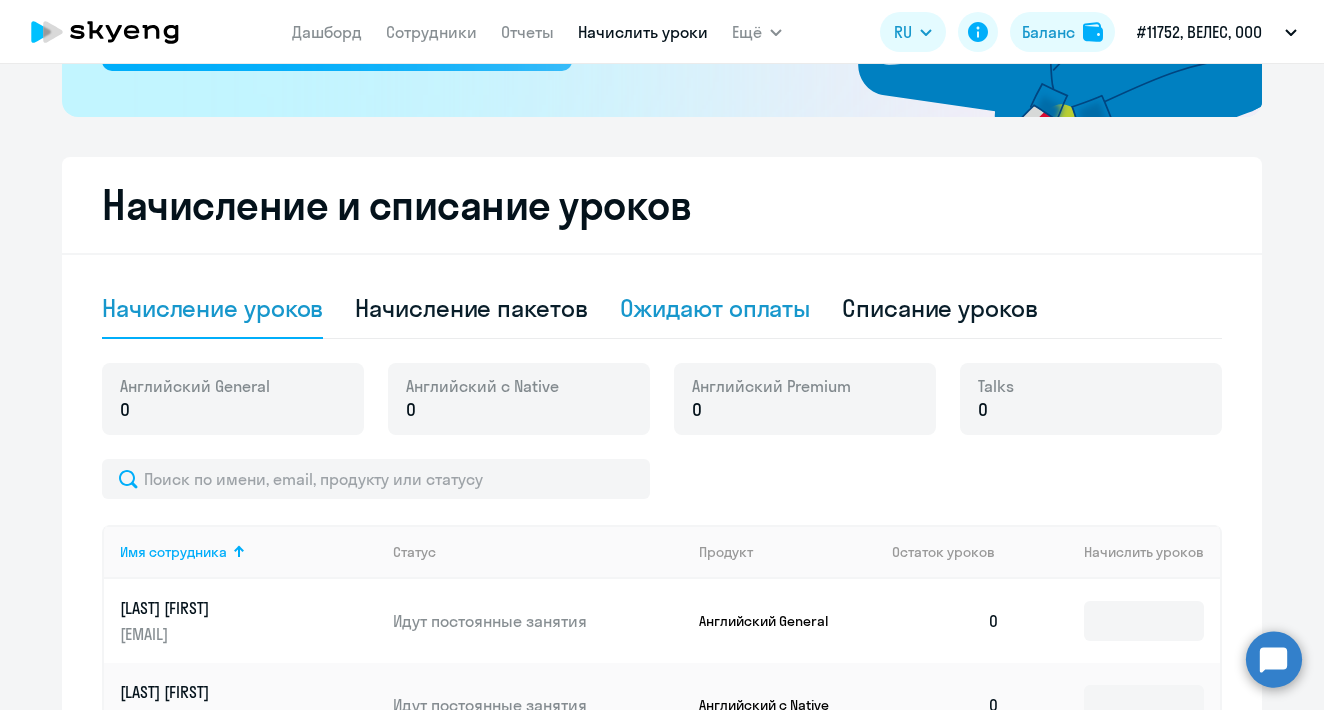 click on "Ожидают оплаты" 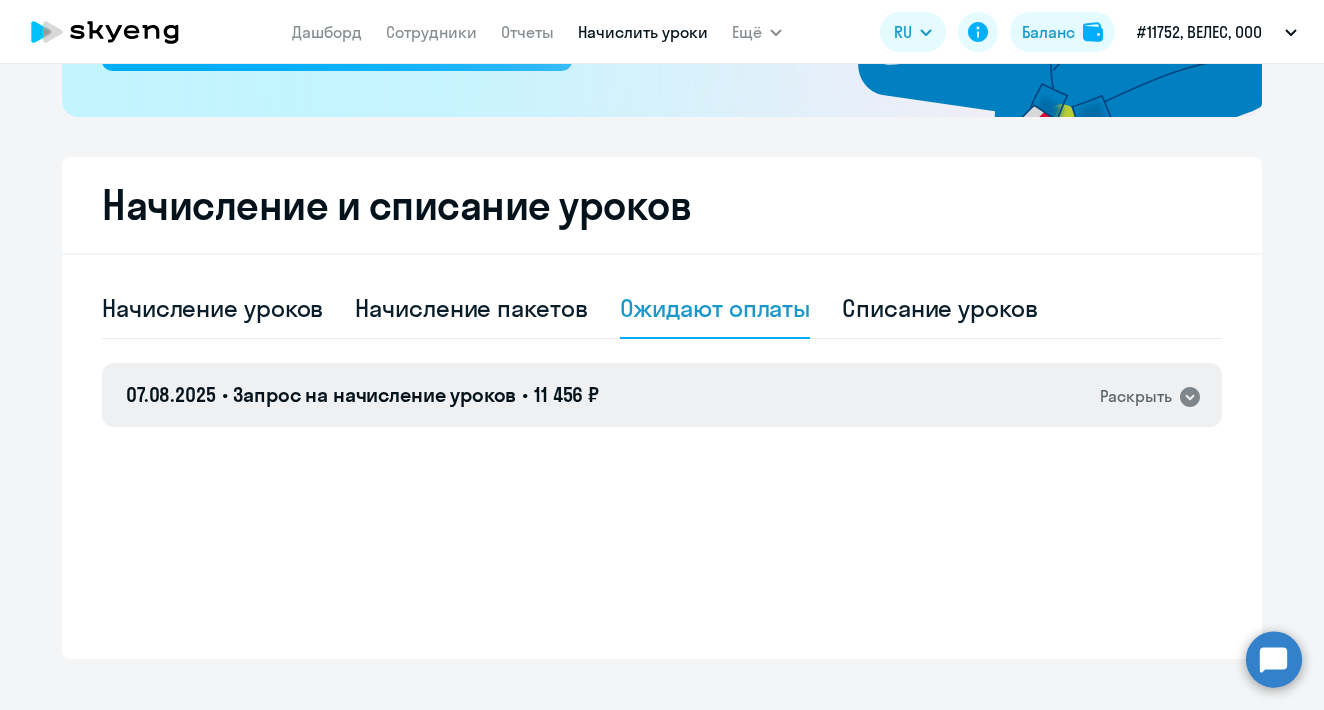 click on "[DATE] • Запрос на начисление уроков • 11 456 ₽  Раскрыть" 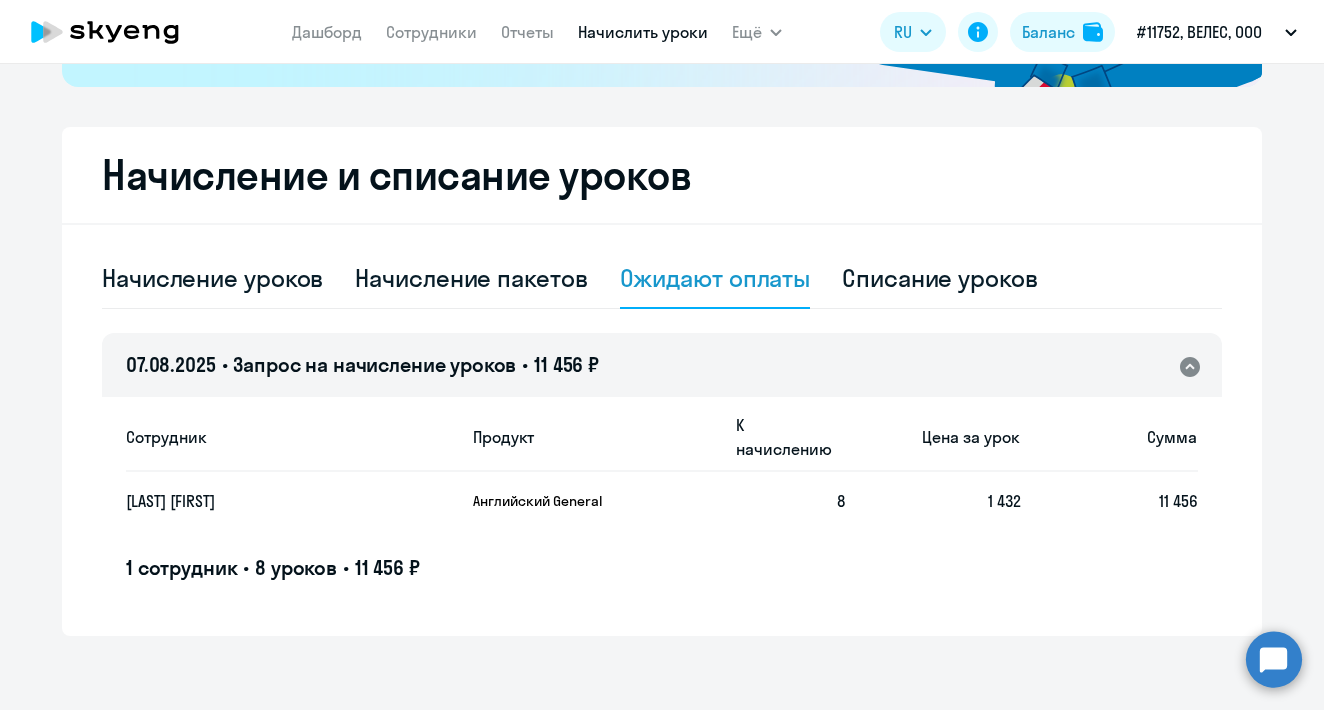 scroll, scrollTop: 472, scrollLeft: 0, axis: vertical 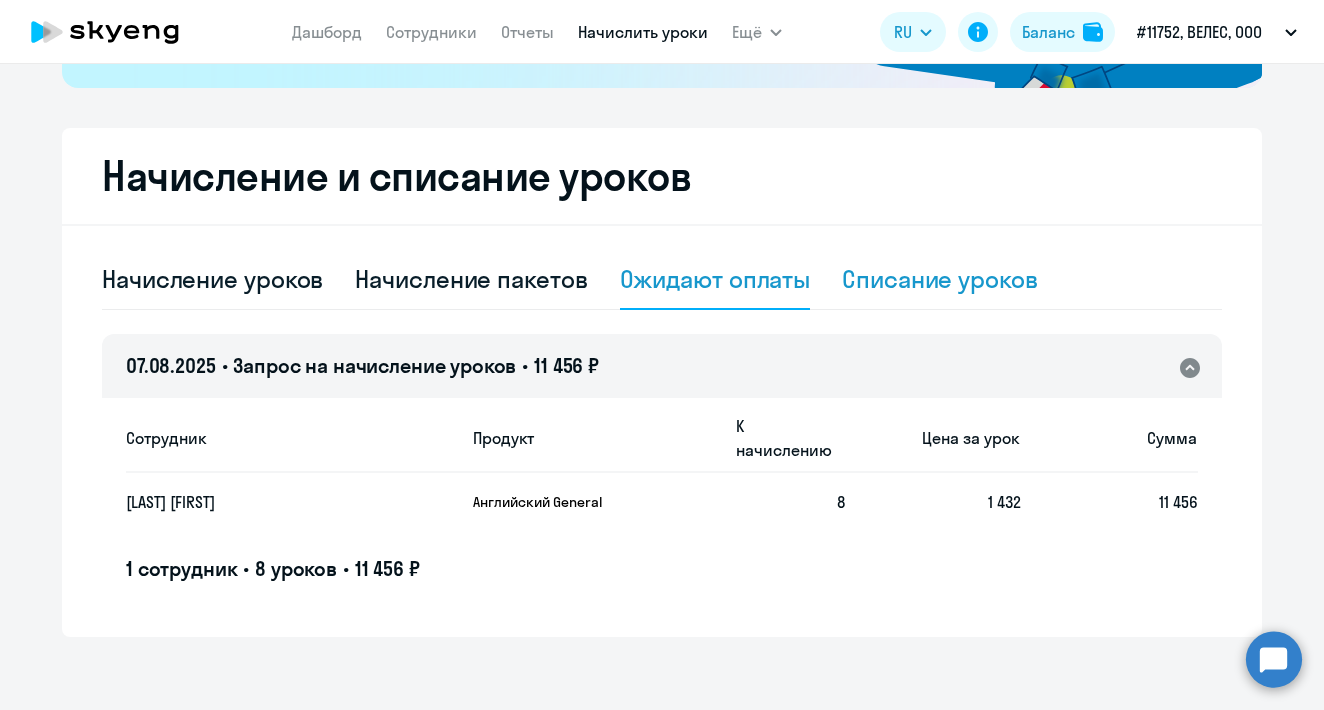 click on "Списание уроков" 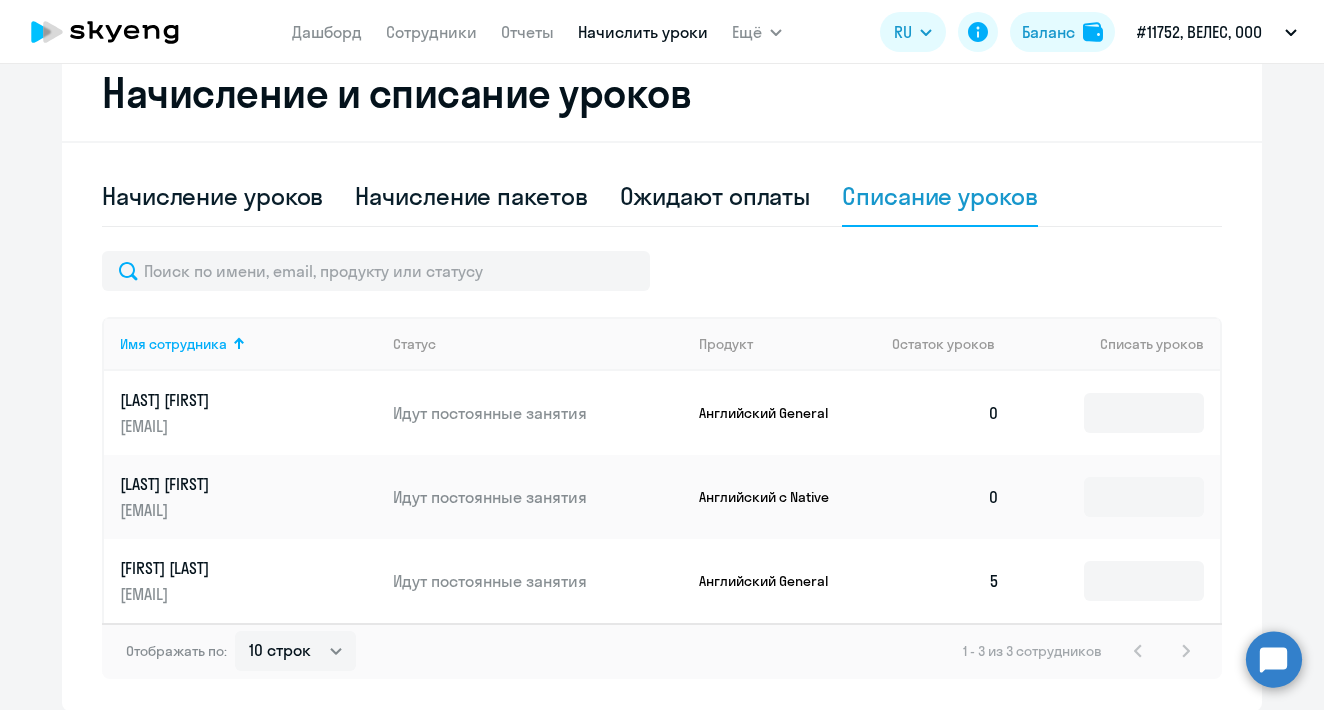 scroll, scrollTop: 549, scrollLeft: 0, axis: vertical 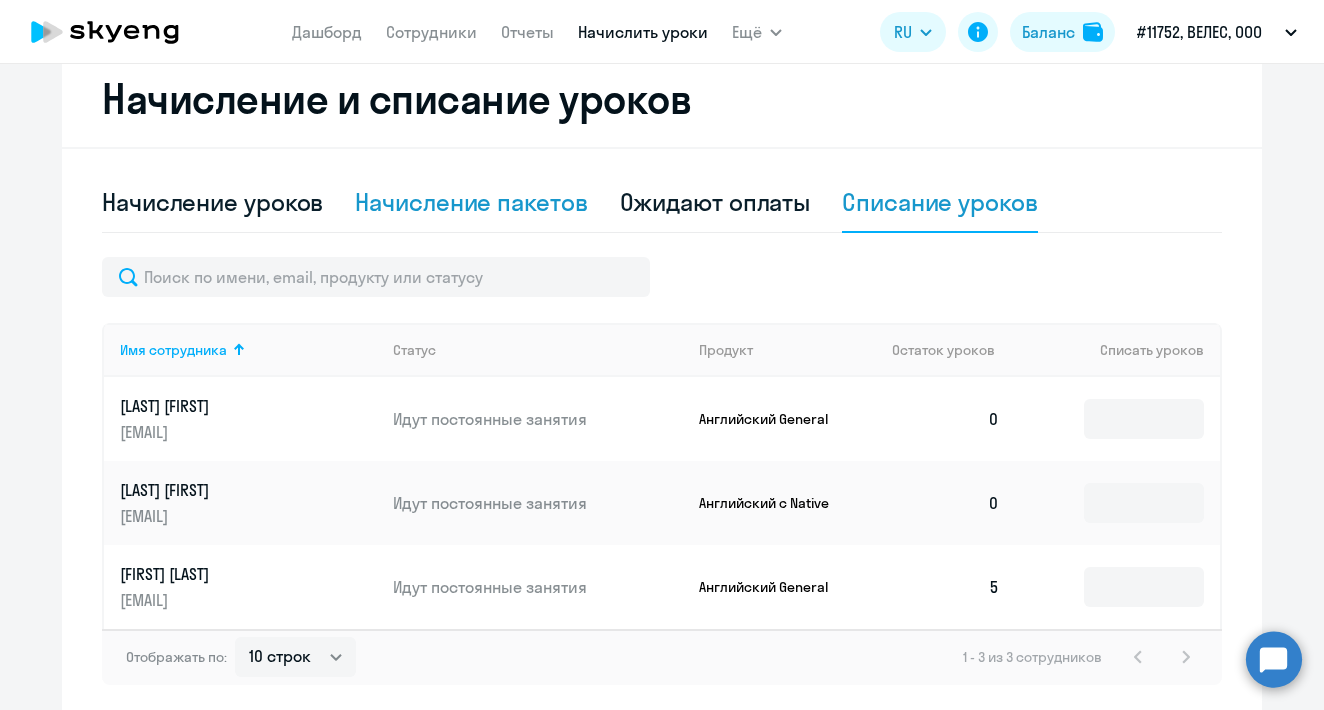 click on "Начисление пакетов" 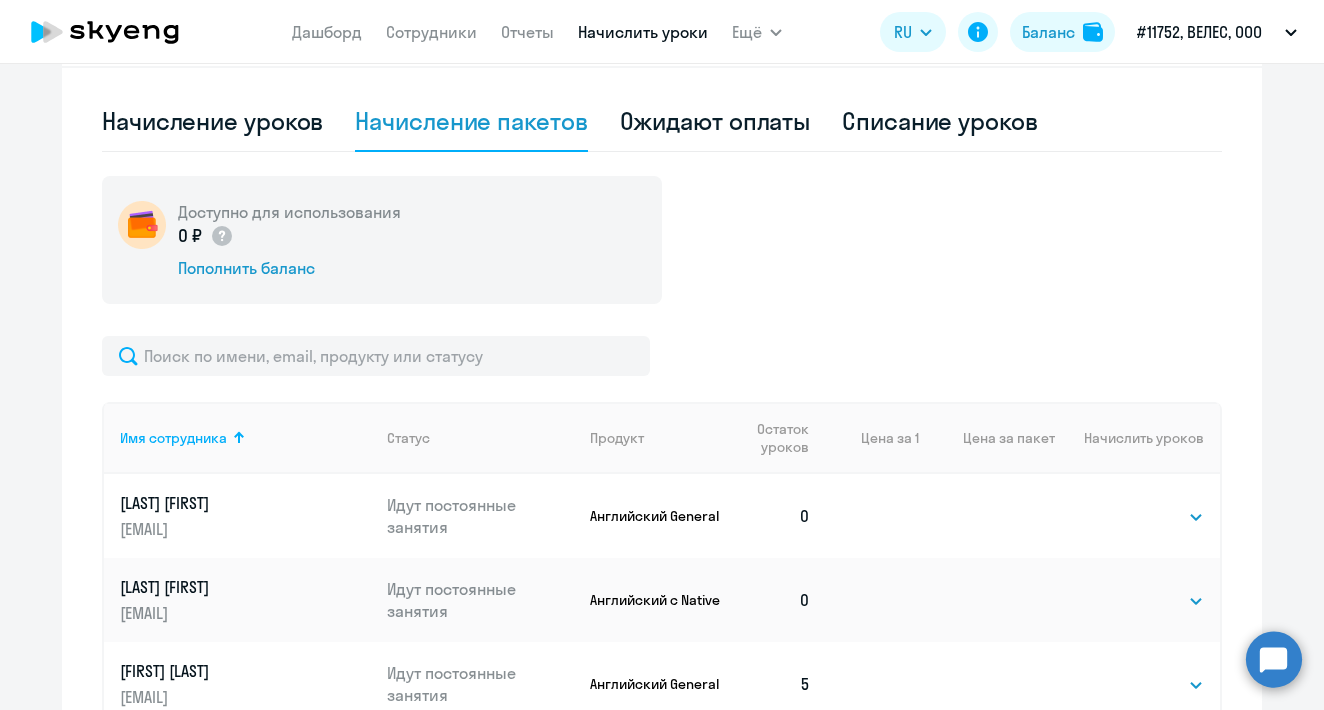 scroll, scrollTop: 622, scrollLeft: 0, axis: vertical 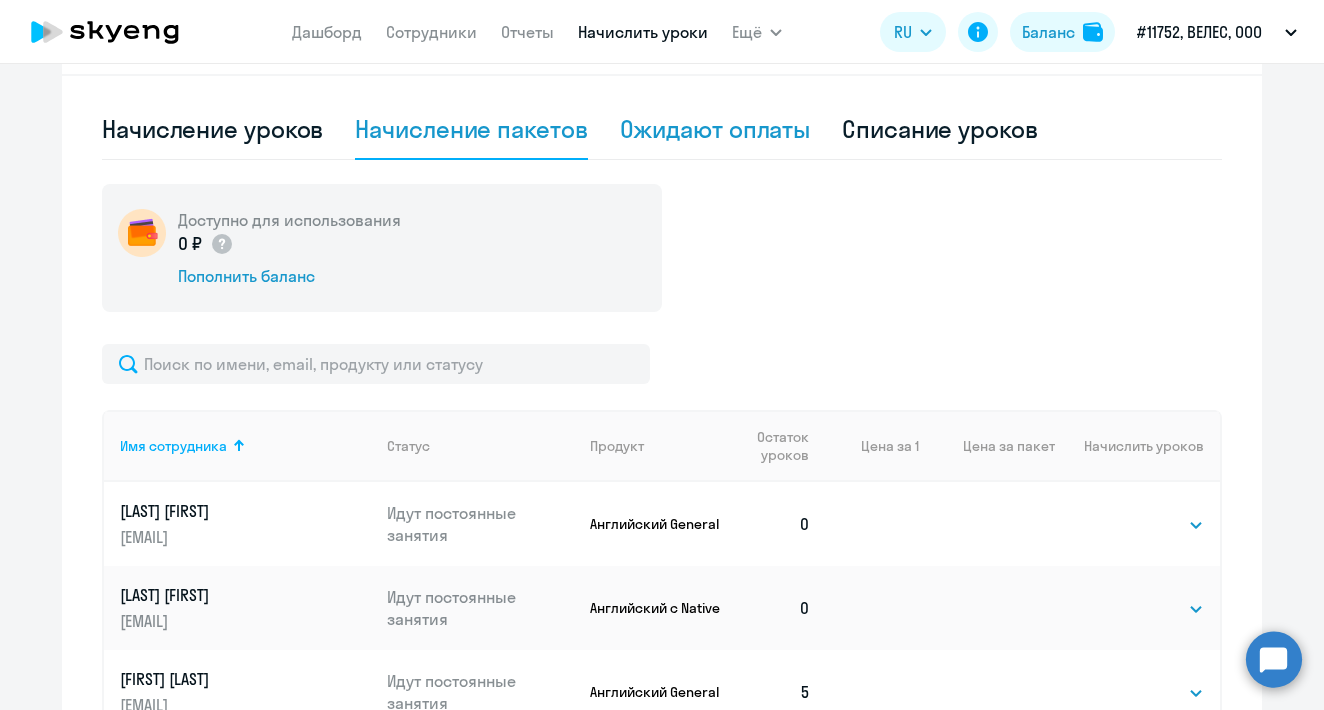 click on "Ожидают оплаты" 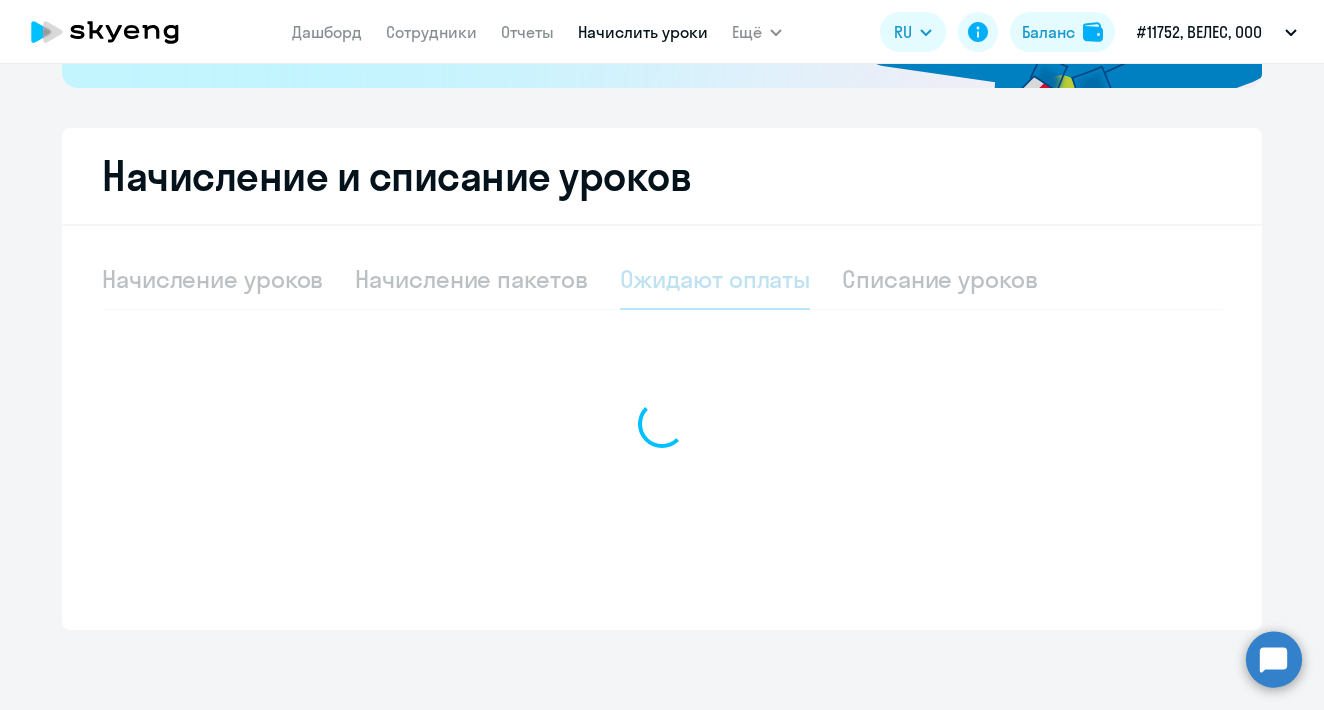 scroll, scrollTop: 472, scrollLeft: 0, axis: vertical 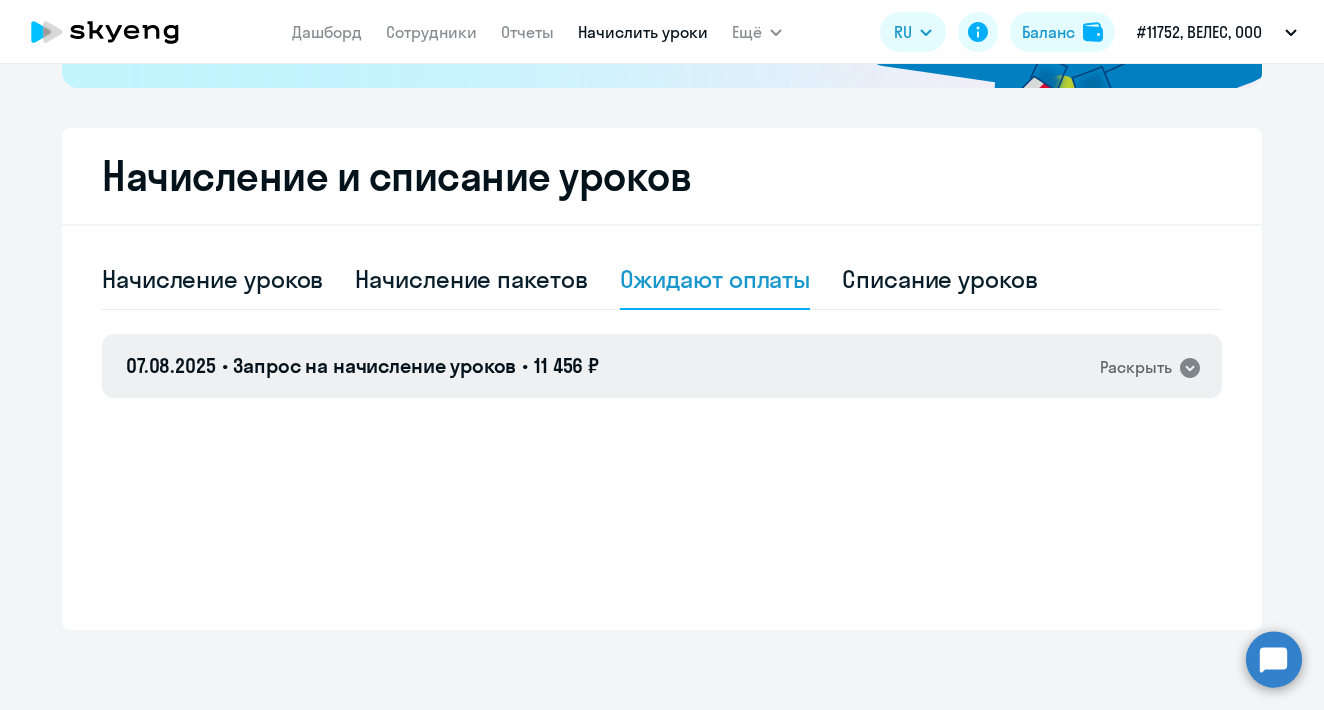 click on "[DATE] • Запрос на начисление уроков • 11 456 ₽  Раскрыть" 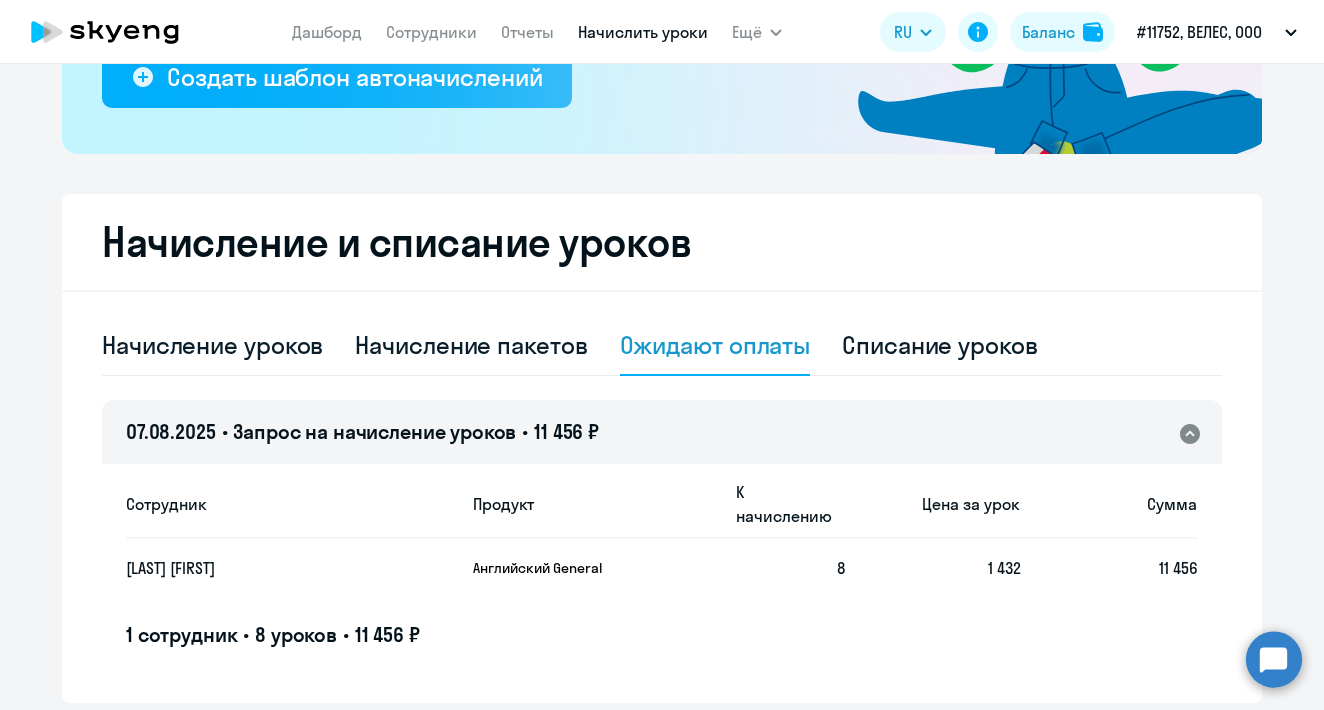 scroll, scrollTop: 401, scrollLeft: 0, axis: vertical 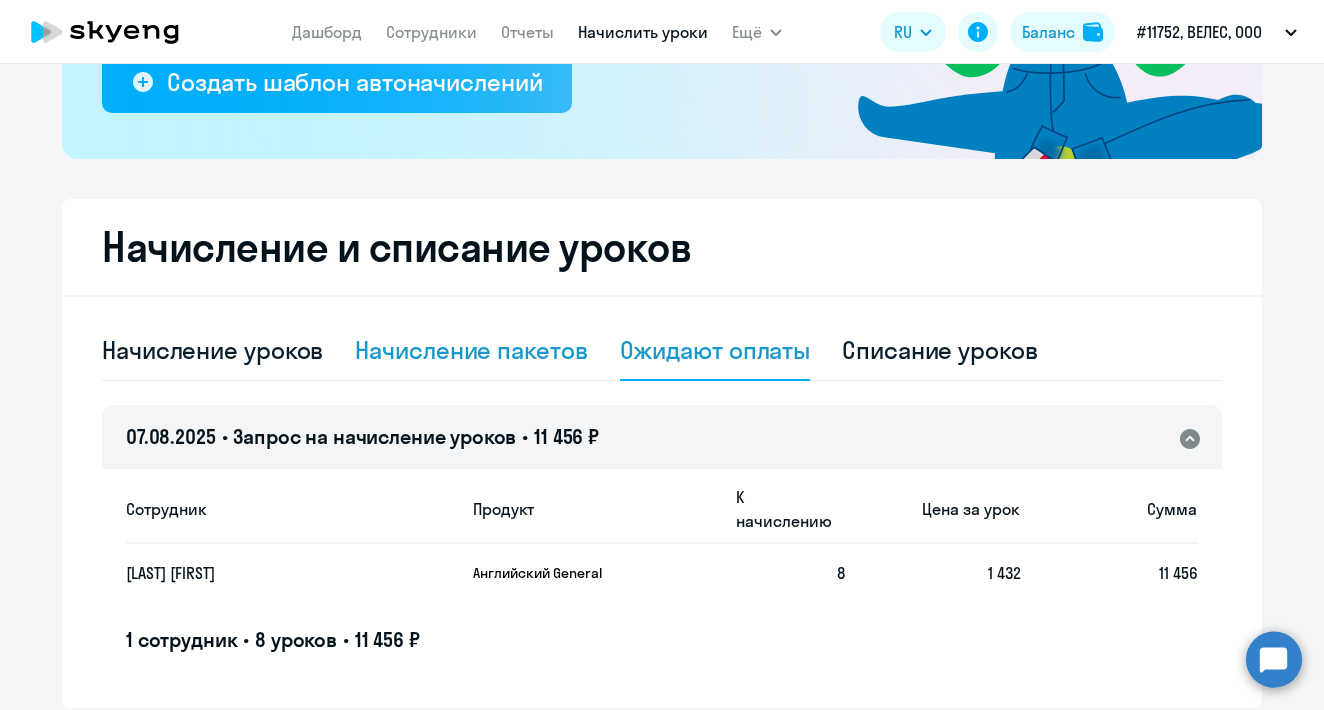 click on "Начисление пакетов" 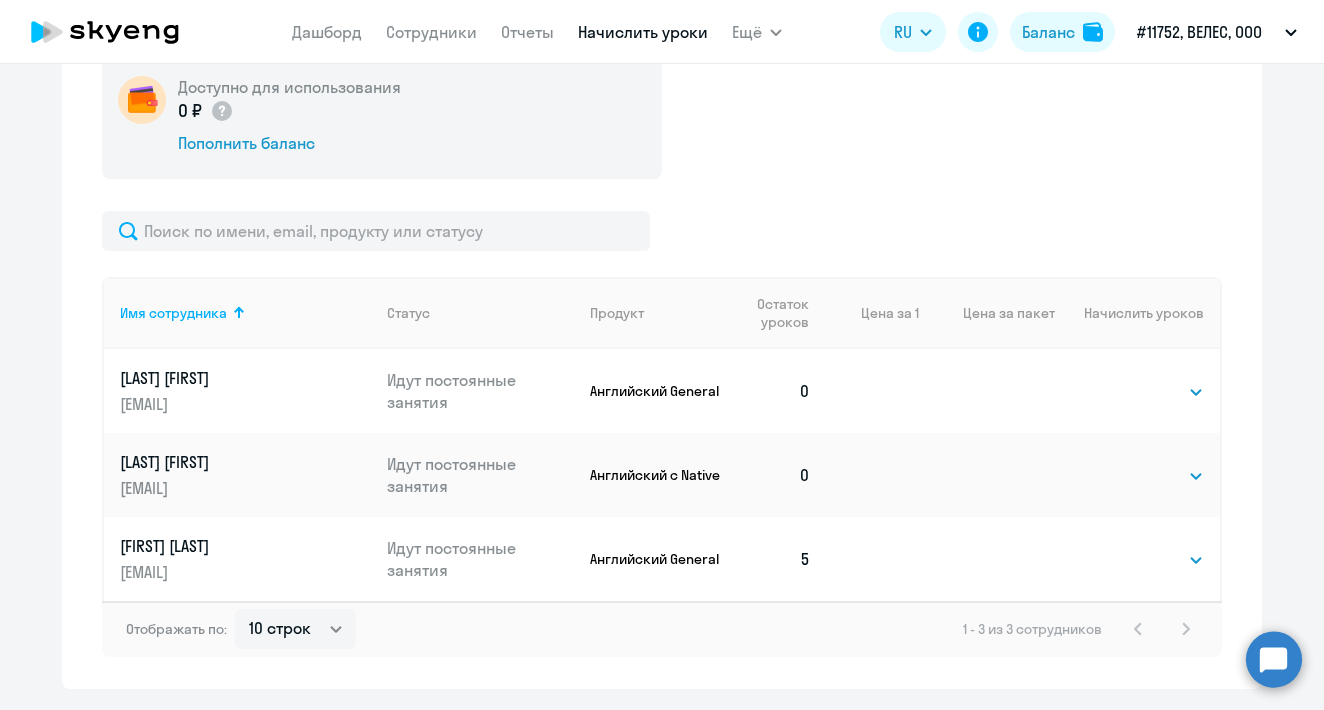 scroll, scrollTop: 812, scrollLeft: 0, axis: vertical 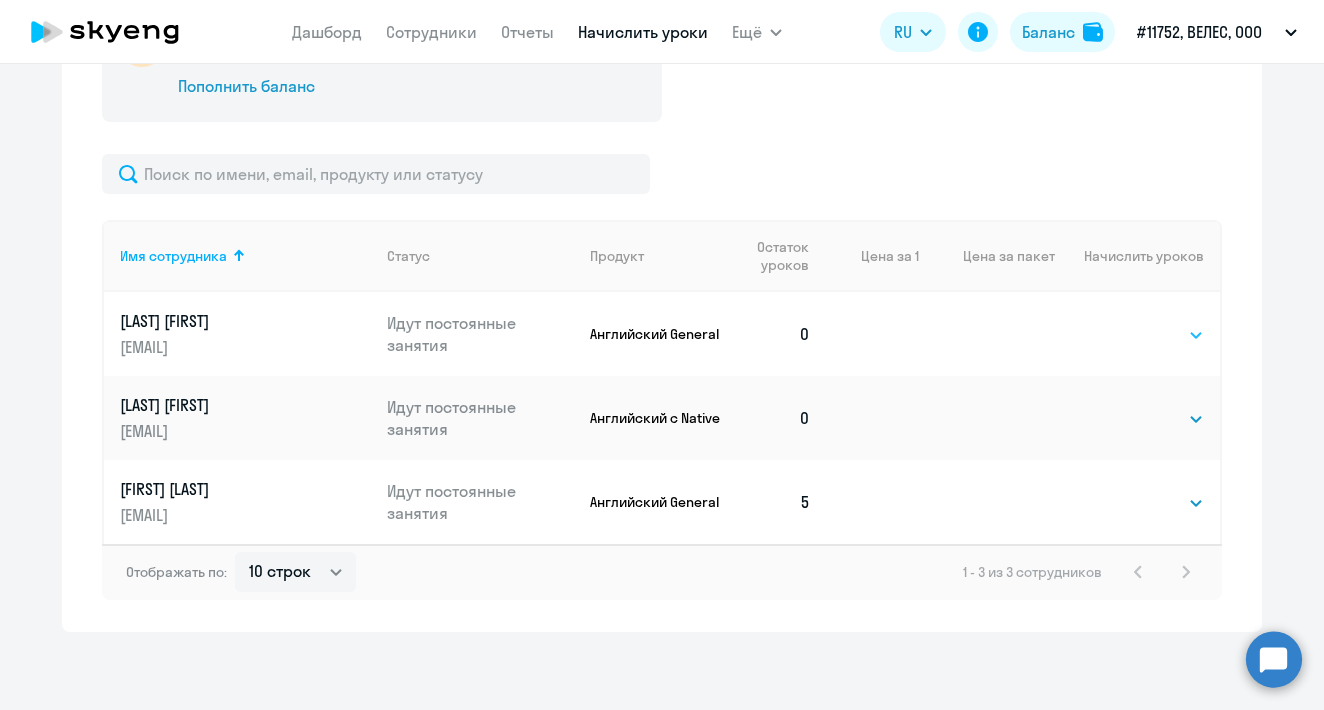 select on "8" 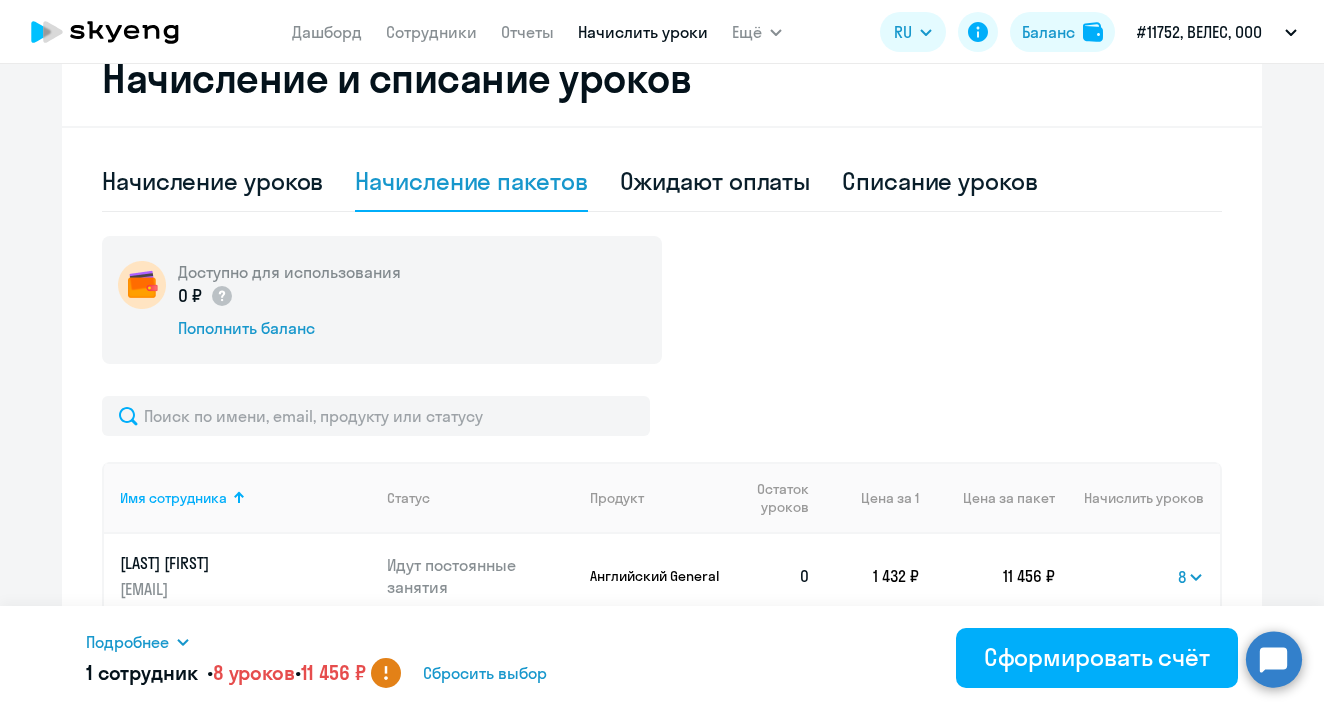 scroll, scrollTop: 573, scrollLeft: 0, axis: vertical 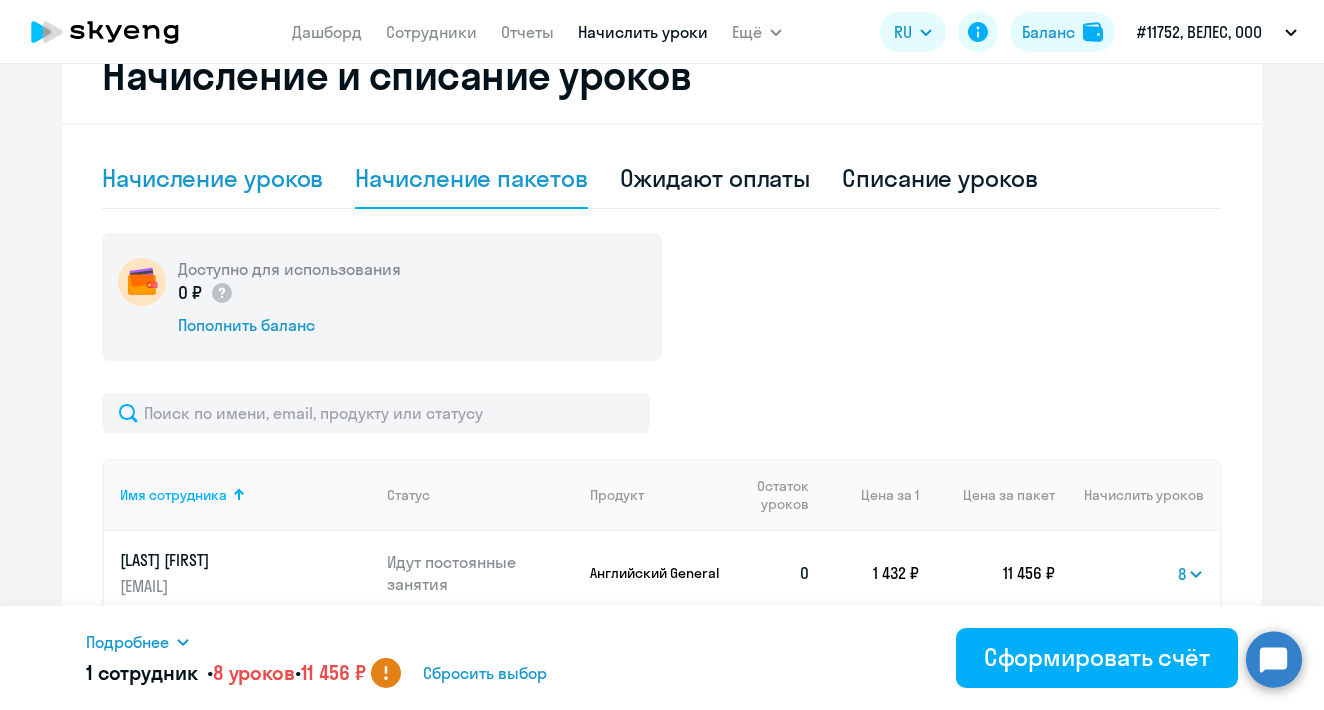click on "Начисление уроков" 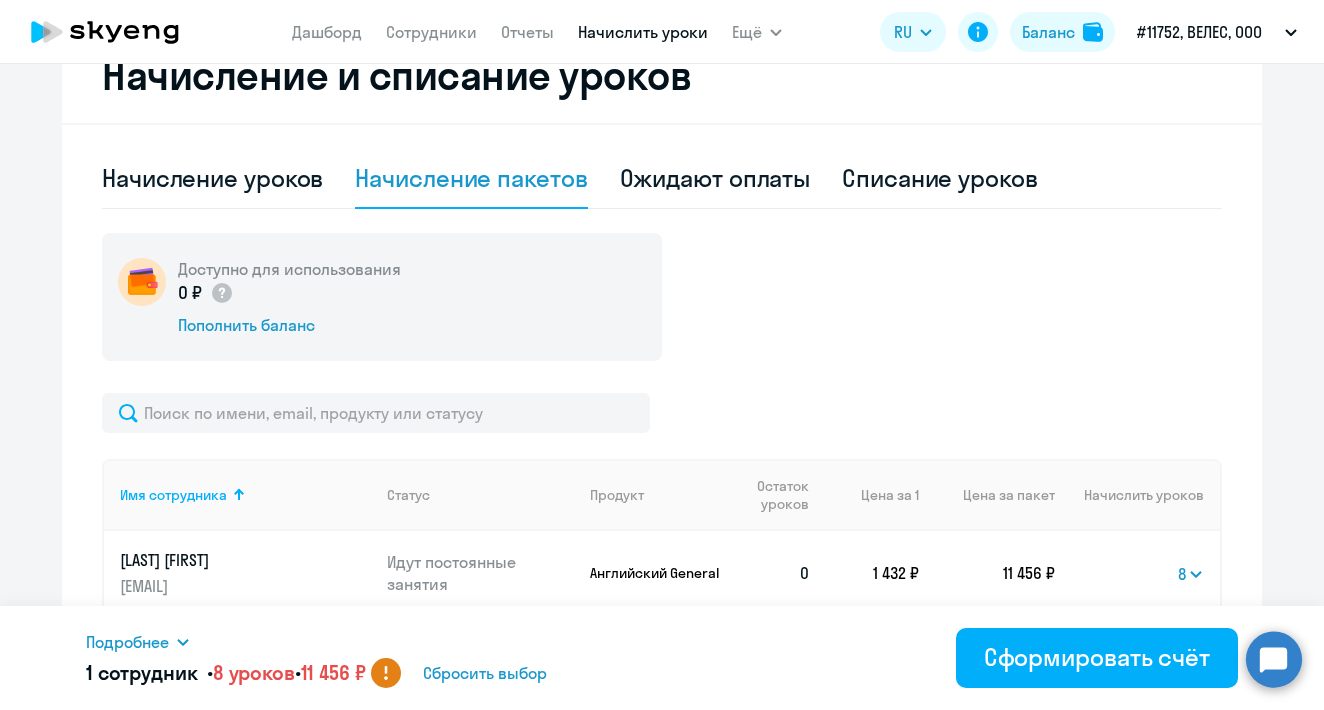 select on "10" 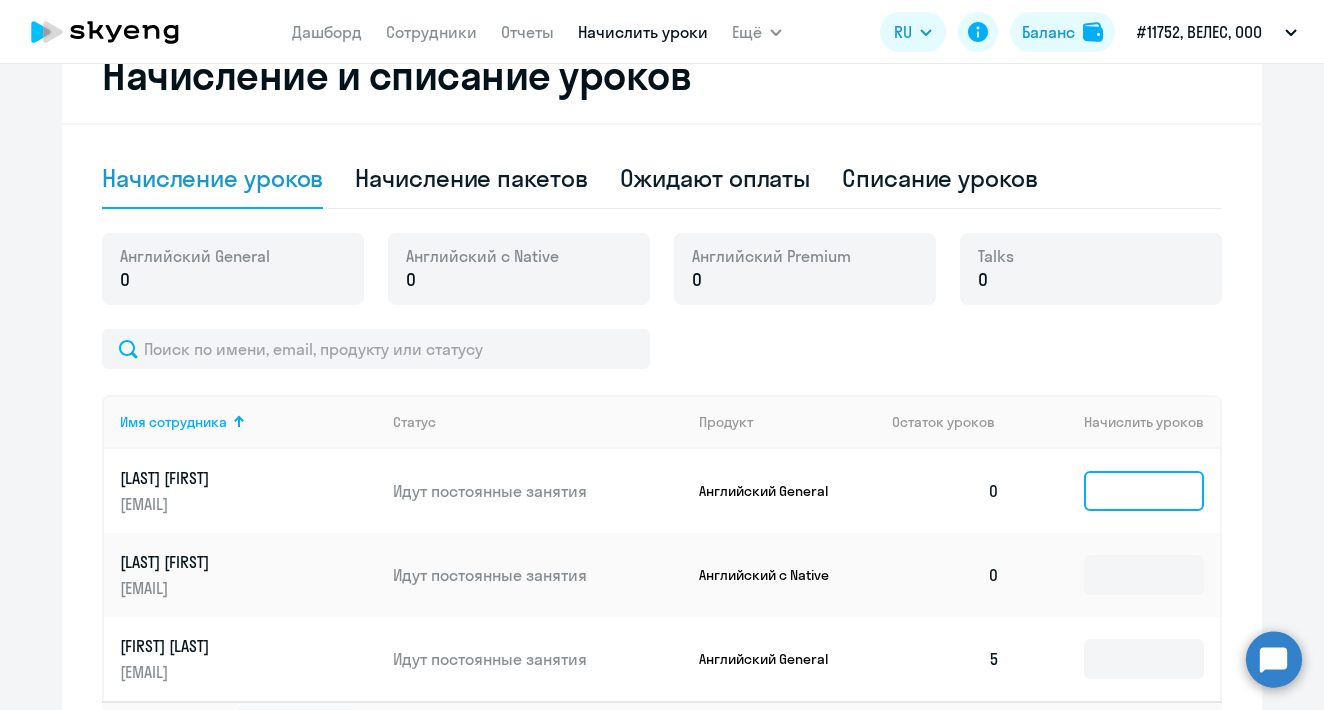 click 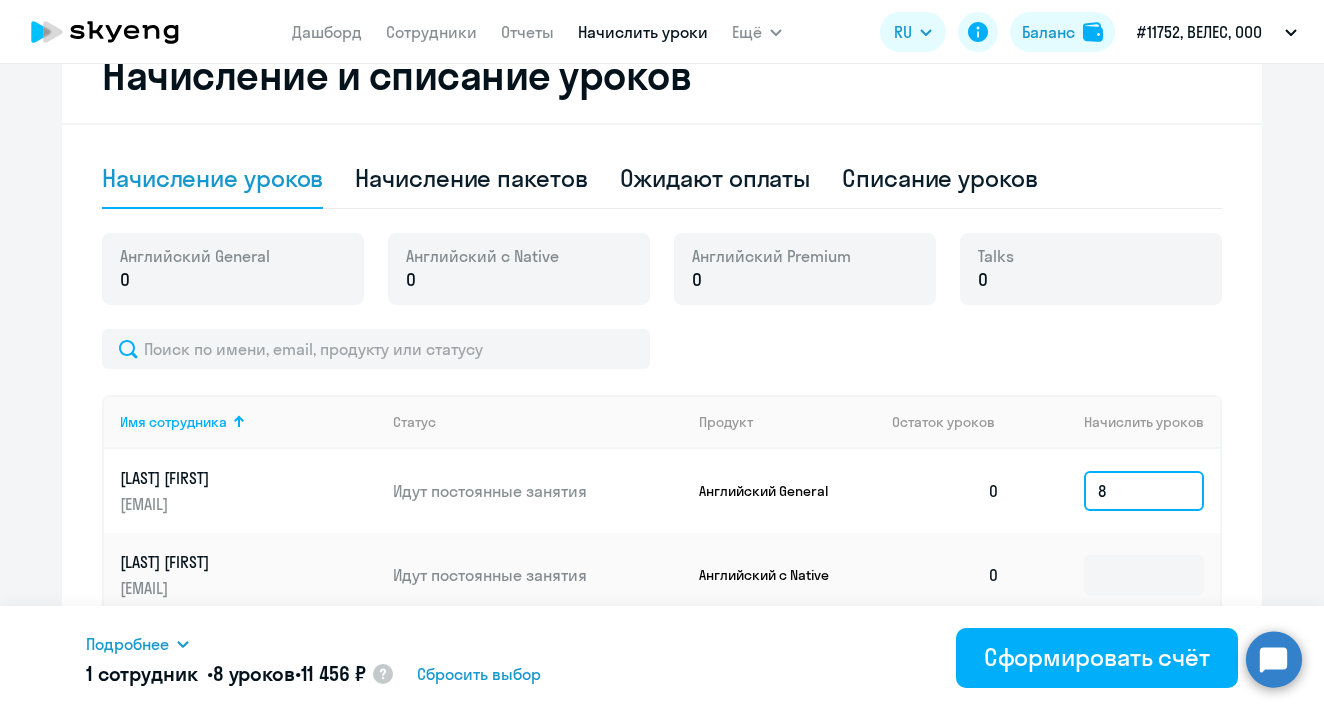 scroll, scrollTop: 581, scrollLeft: 0, axis: vertical 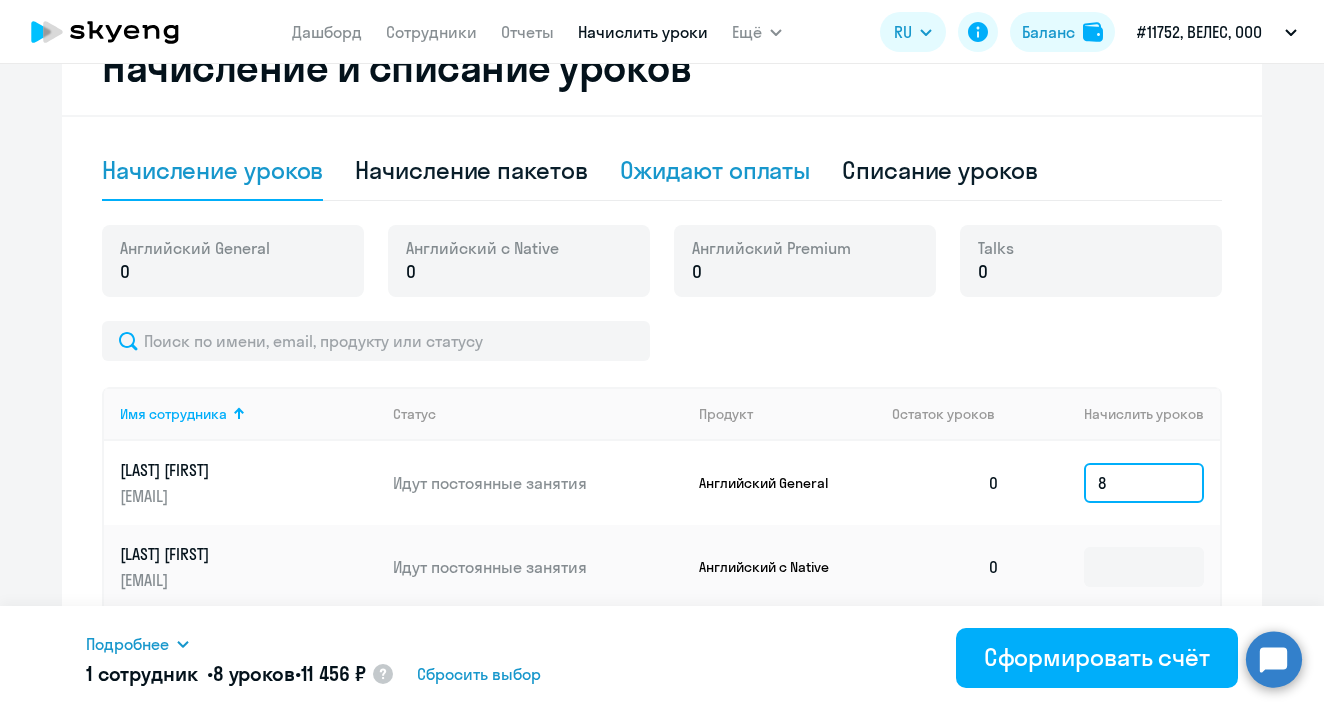 type on "8" 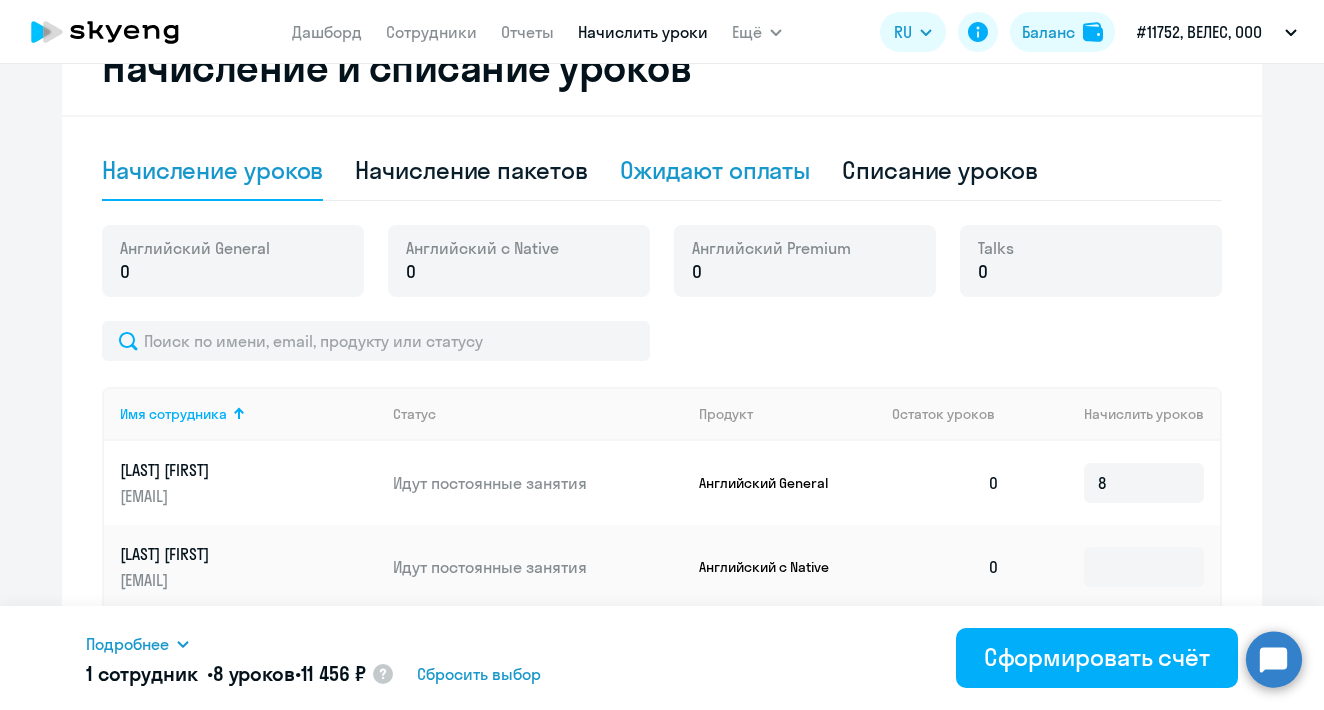 click on "Ожидают оплаты" 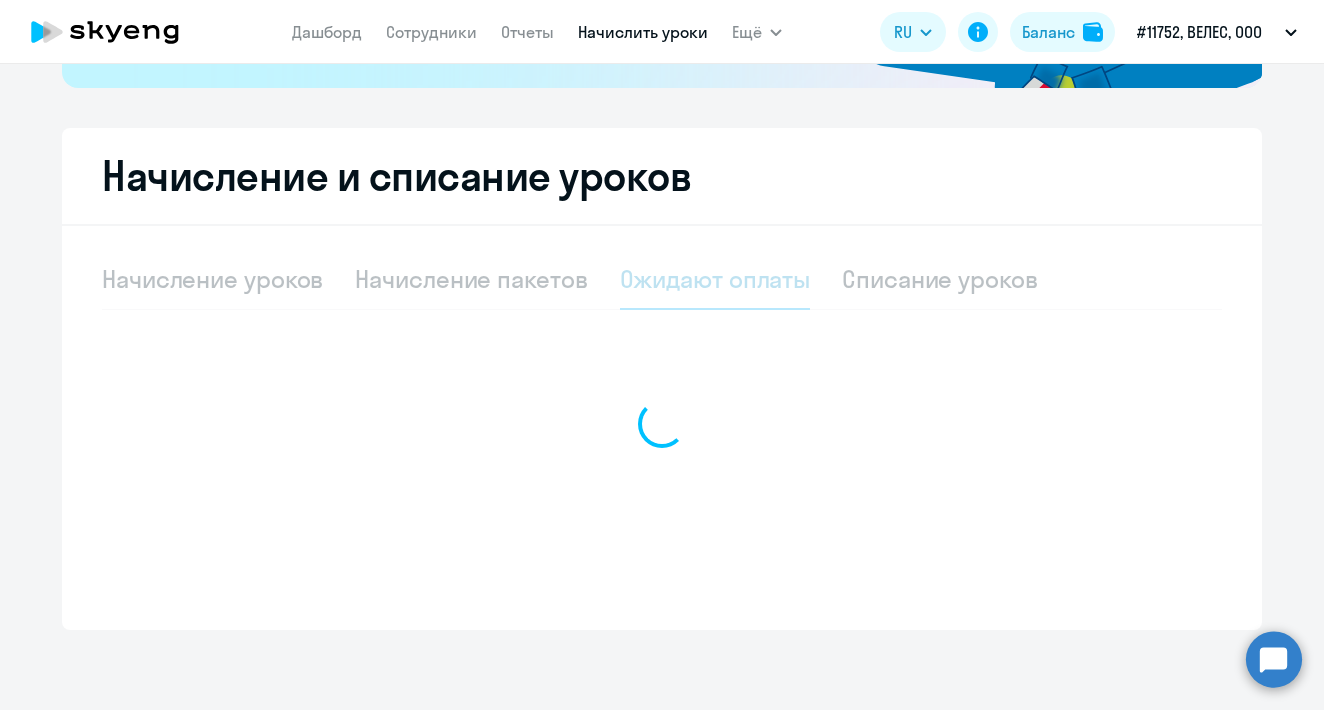 scroll, scrollTop: 472, scrollLeft: 0, axis: vertical 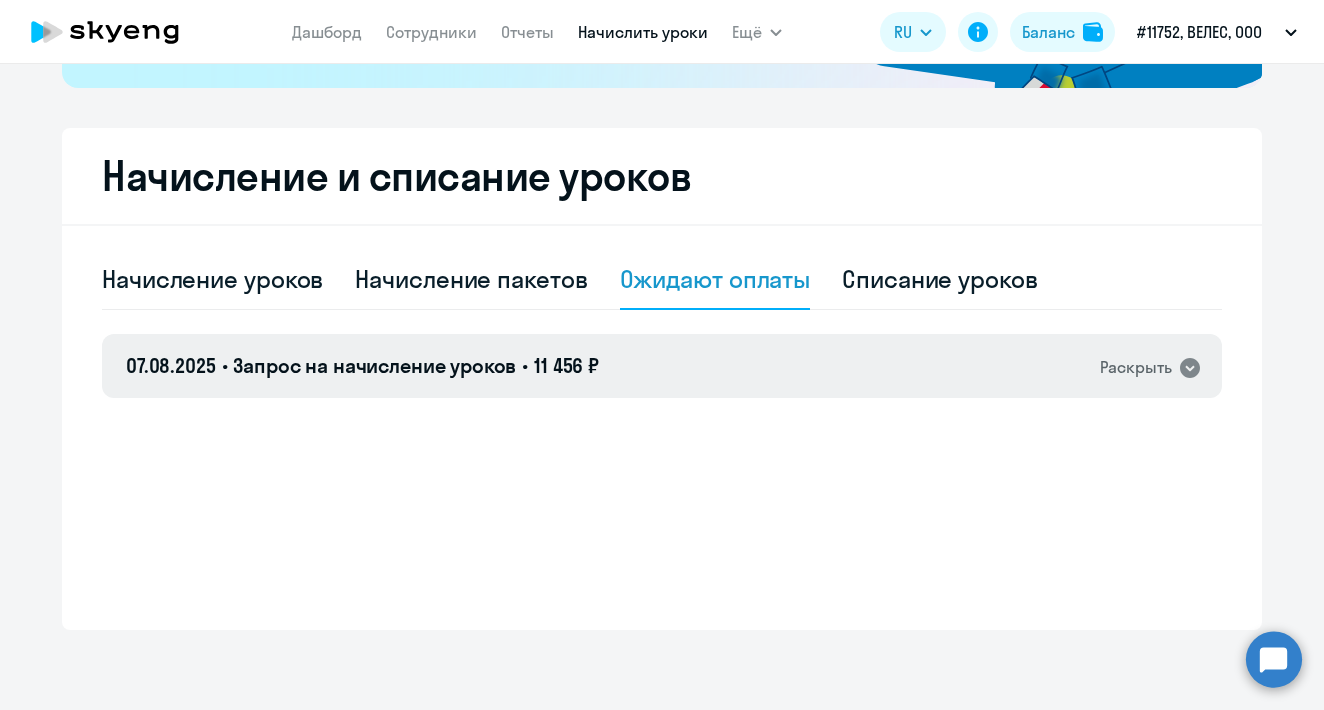 click on "[DATE] • Запрос на начисление уроков • 11 456 ₽  Раскрыть" 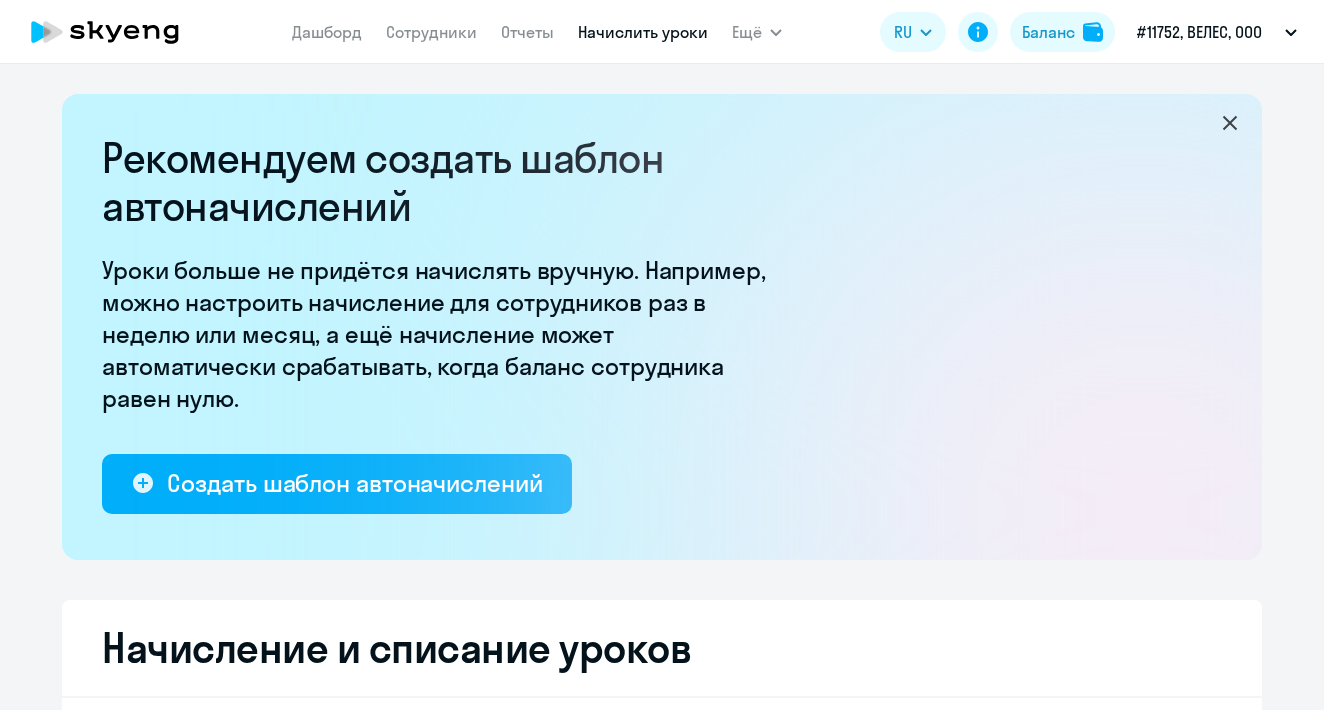 scroll, scrollTop: 0, scrollLeft: 0, axis: both 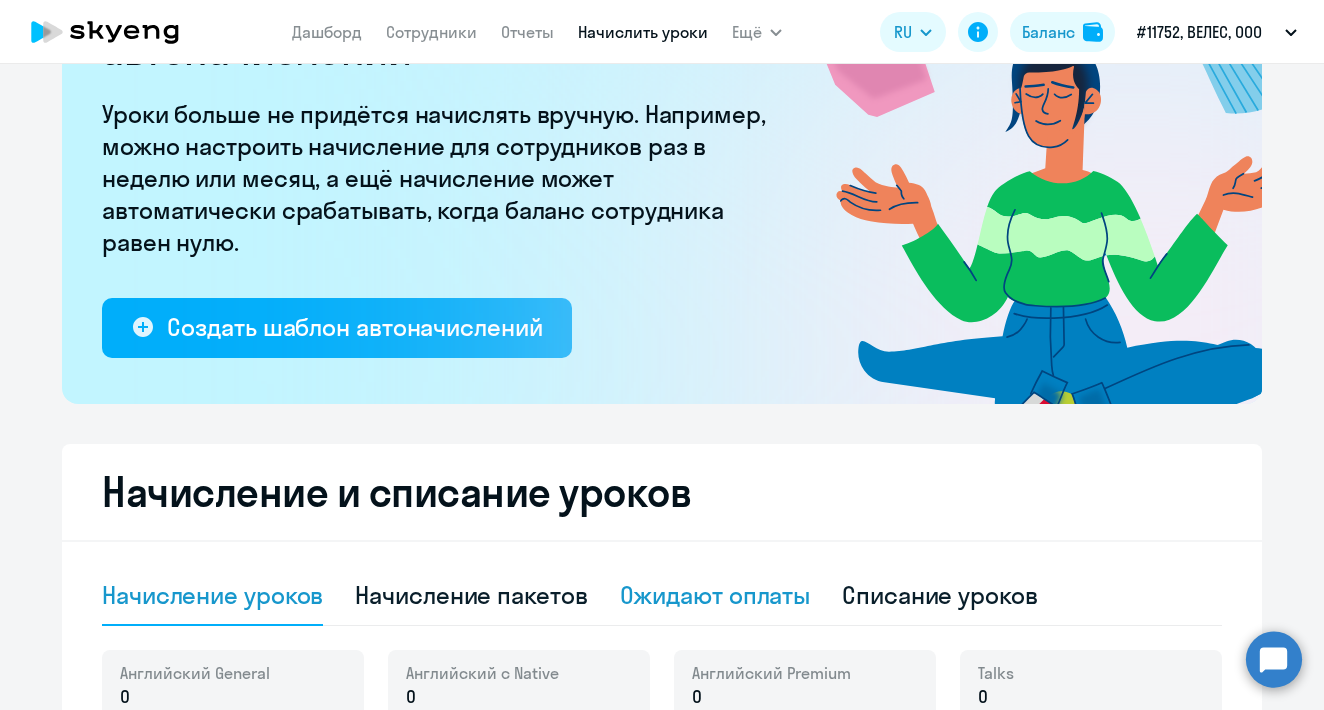 click on "Ожидают оплаты" 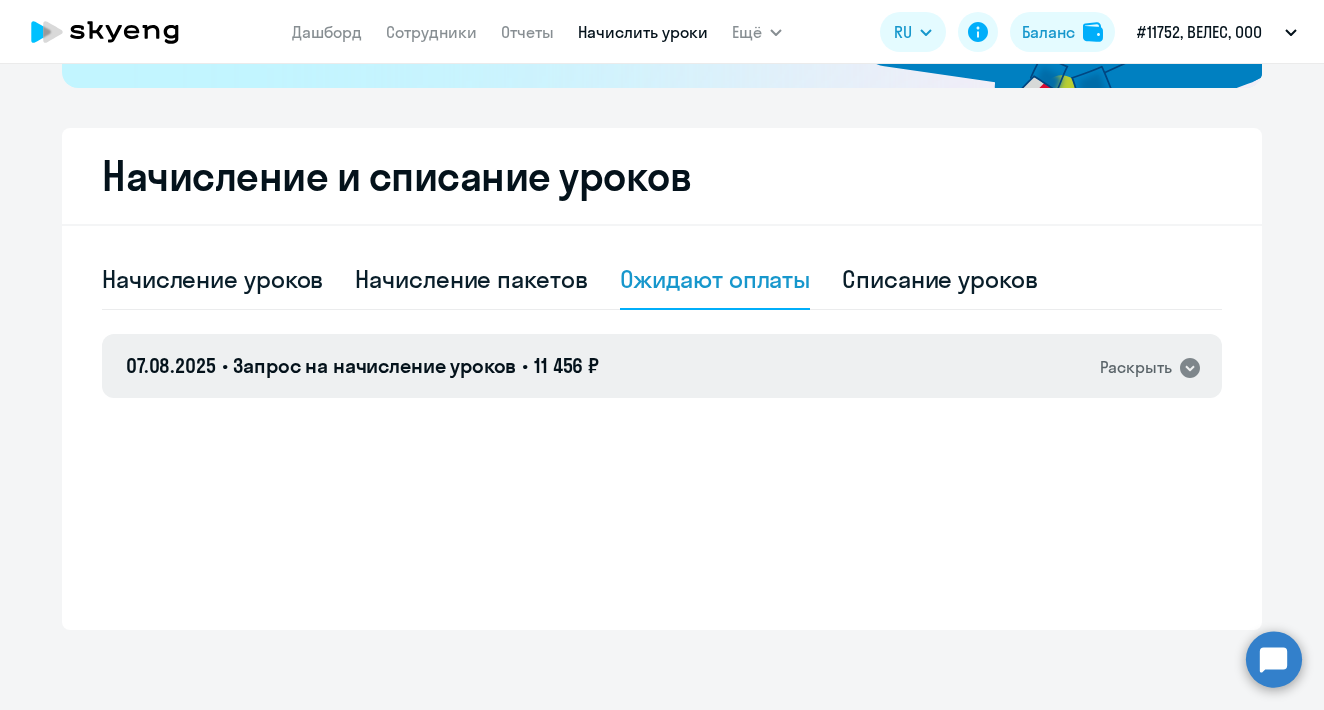 scroll, scrollTop: 472, scrollLeft: 0, axis: vertical 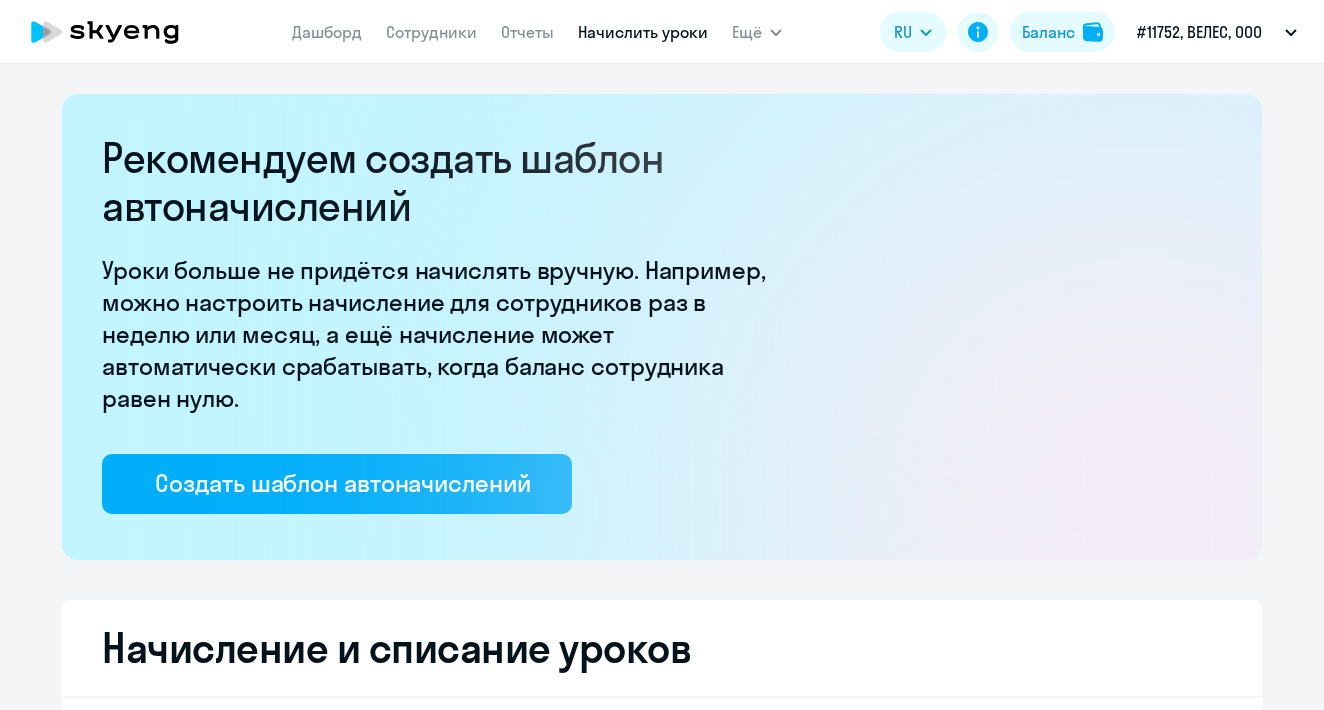 select on "10" 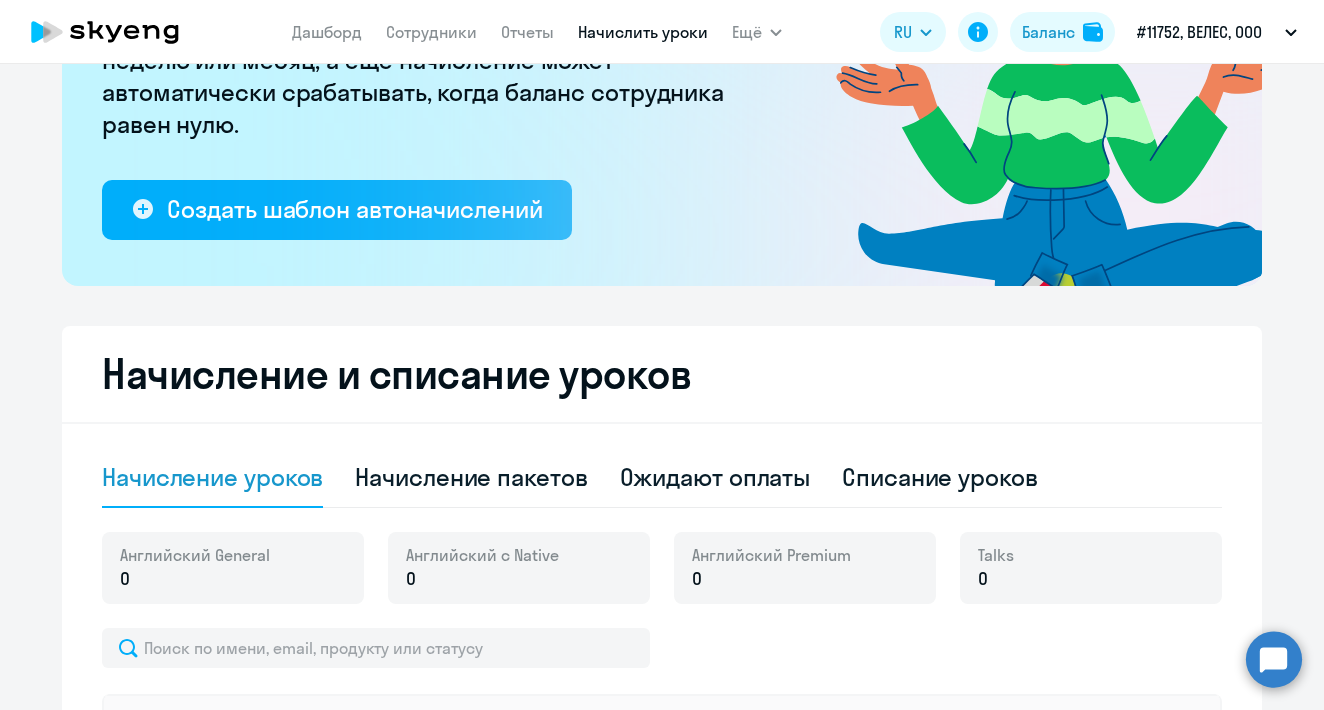 scroll, scrollTop: 440, scrollLeft: 0, axis: vertical 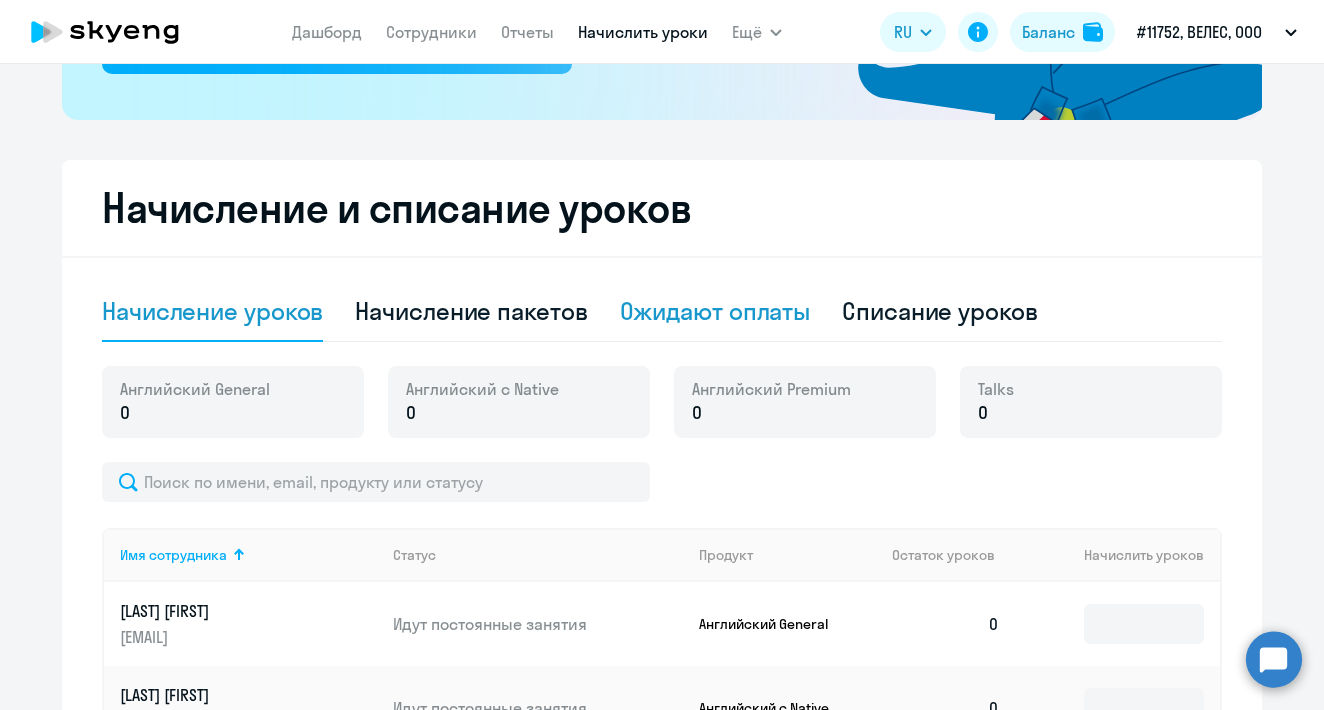 click on "Ожидают оплаты" 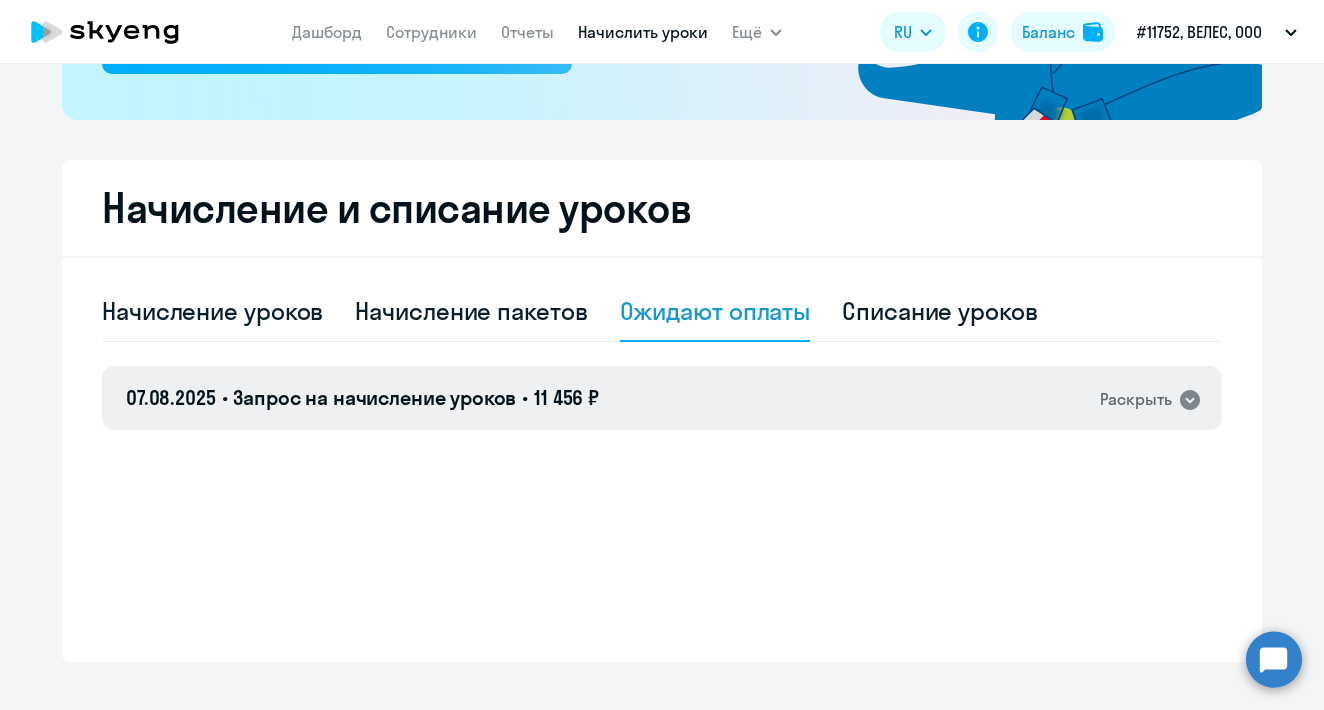 click on "[DATE] • Запрос на начисление уроков • 11 456 ₽  Раскрыть" 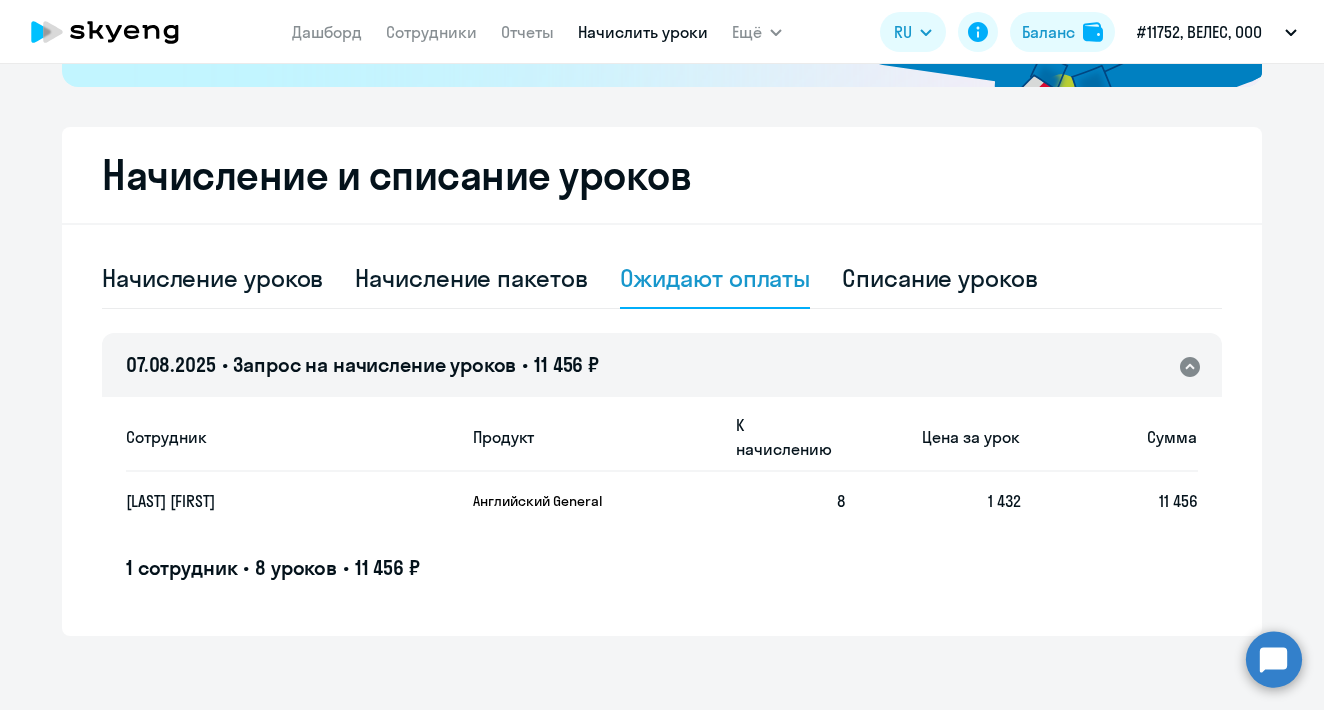 scroll, scrollTop: 472, scrollLeft: 0, axis: vertical 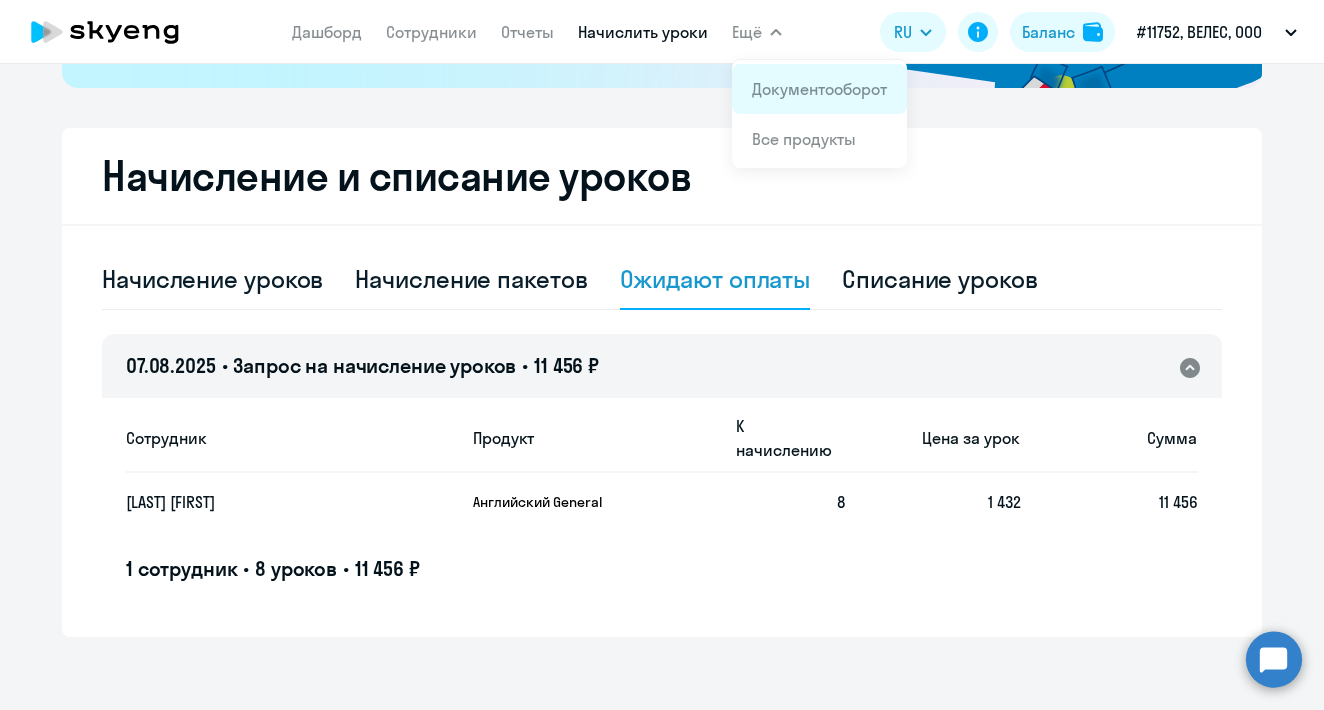click on "Документооборот" at bounding box center [819, 89] 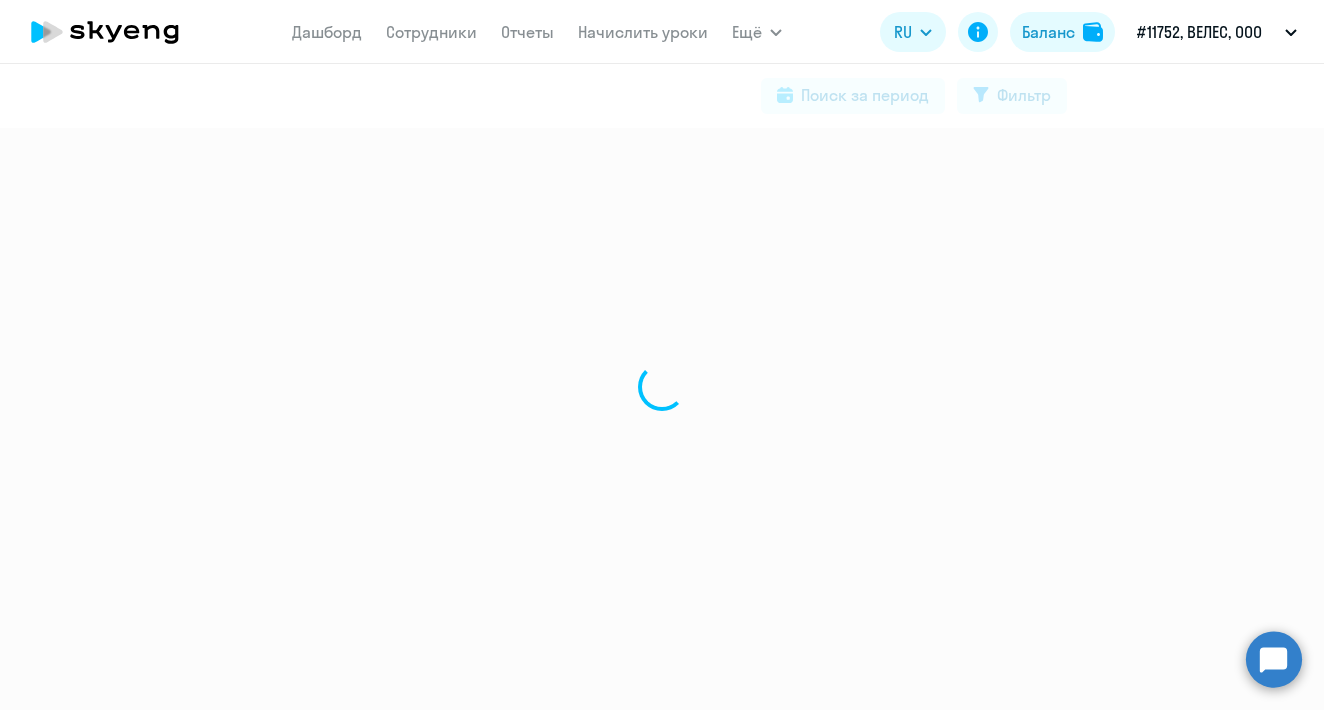 scroll, scrollTop: 0, scrollLeft: 0, axis: both 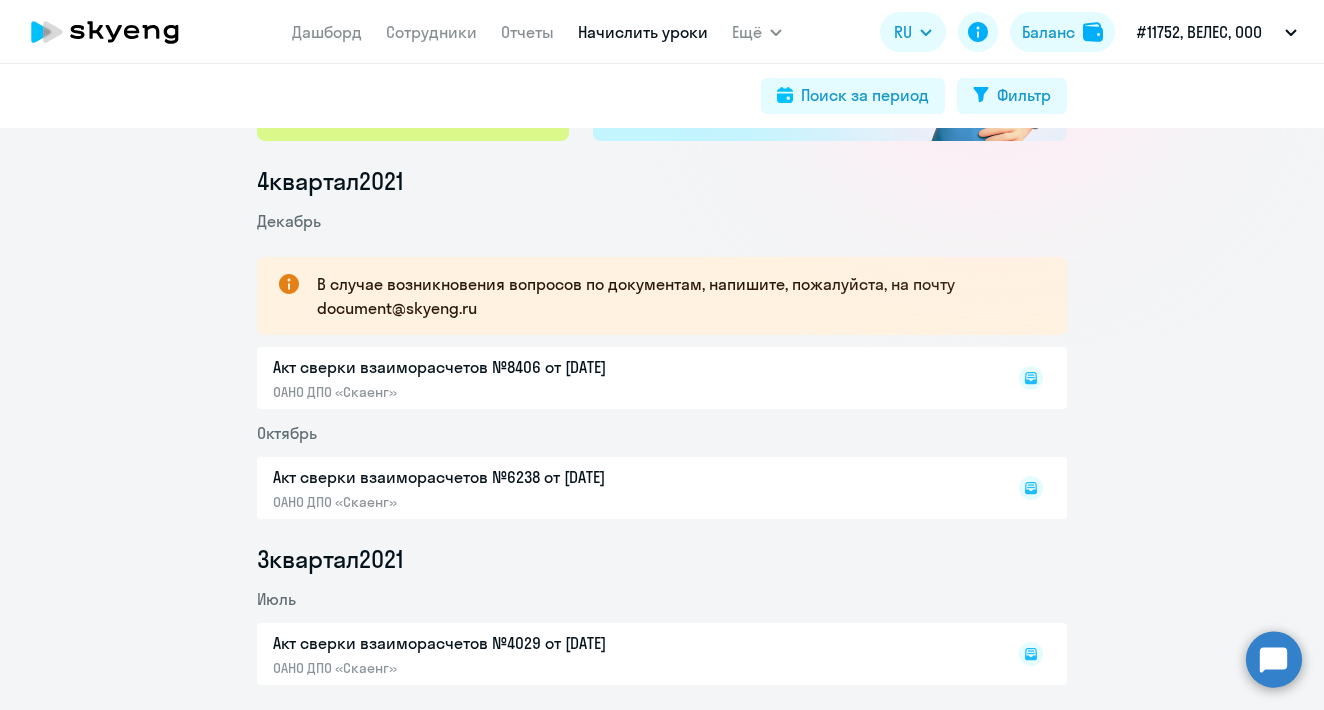 click on "Начислить уроки" at bounding box center (643, 32) 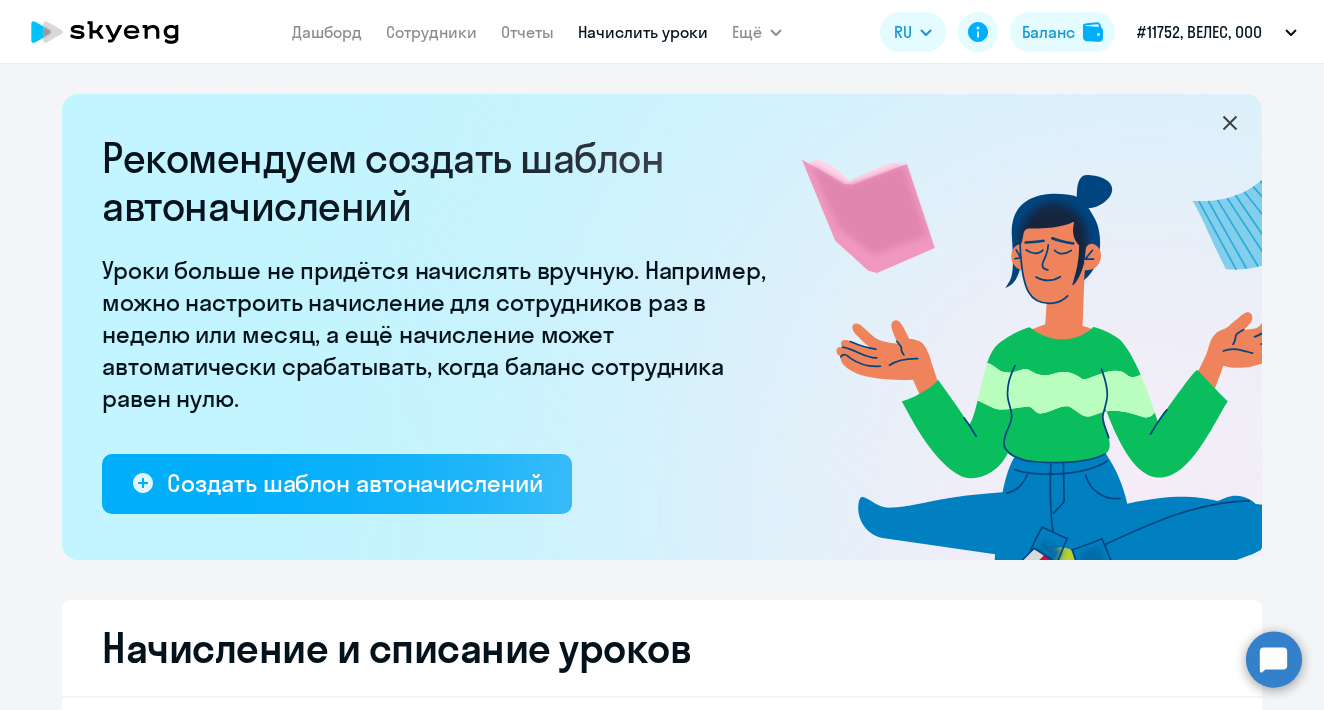 select on "10" 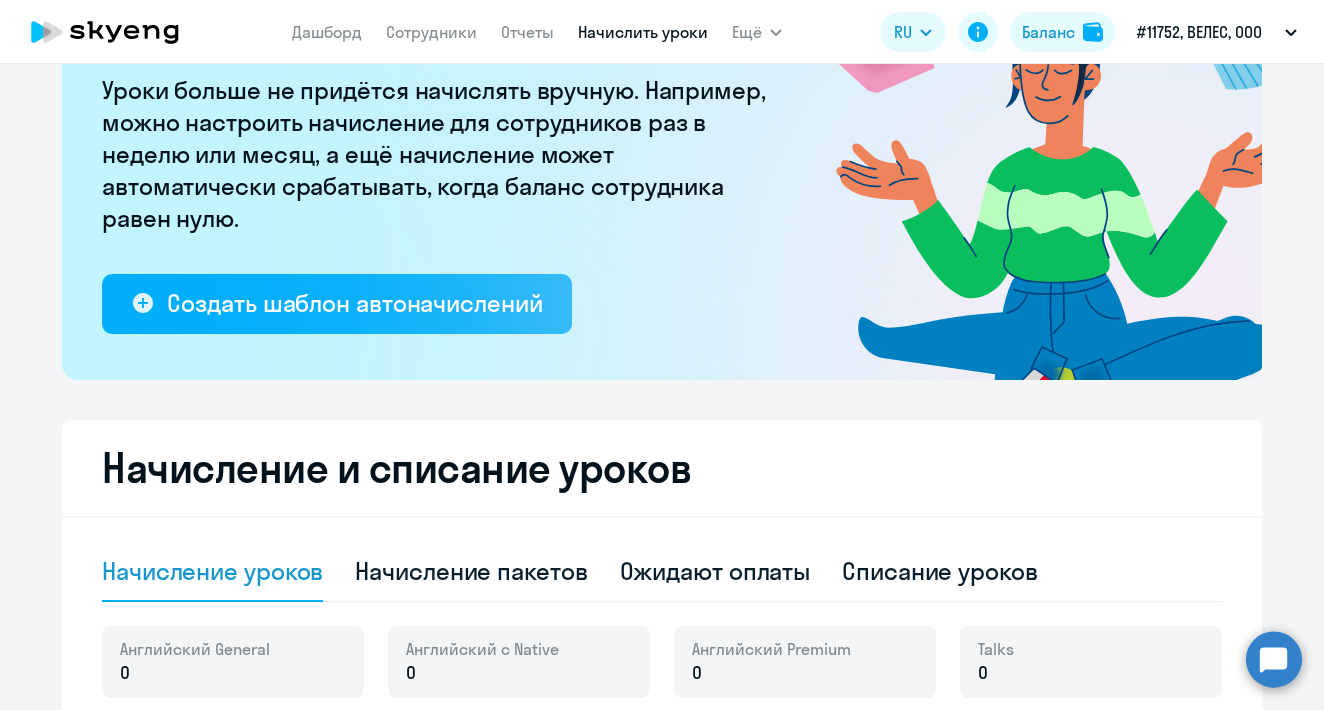 scroll, scrollTop: 228, scrollLeft: 0, axis: vertical 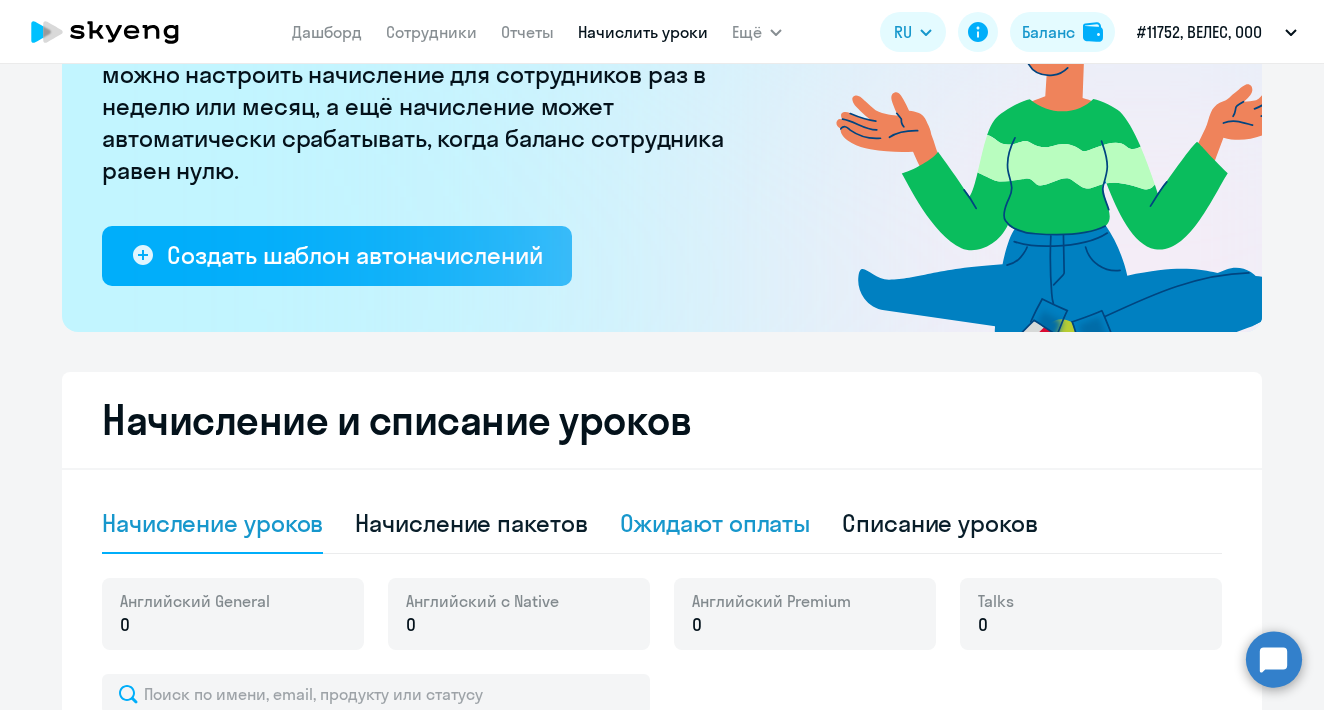 click on "Ожидают оплаты" 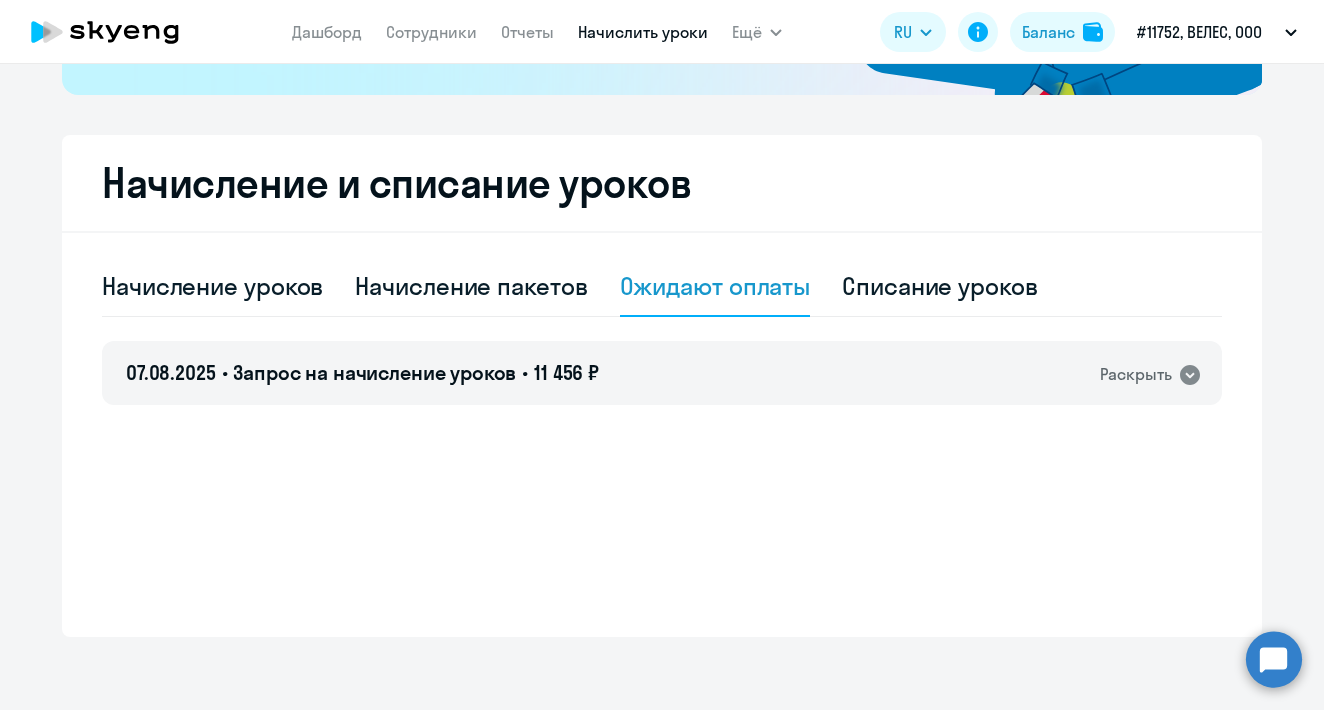 scroll, scrollTop: 469, scrollLeft: 0, axis: vertical 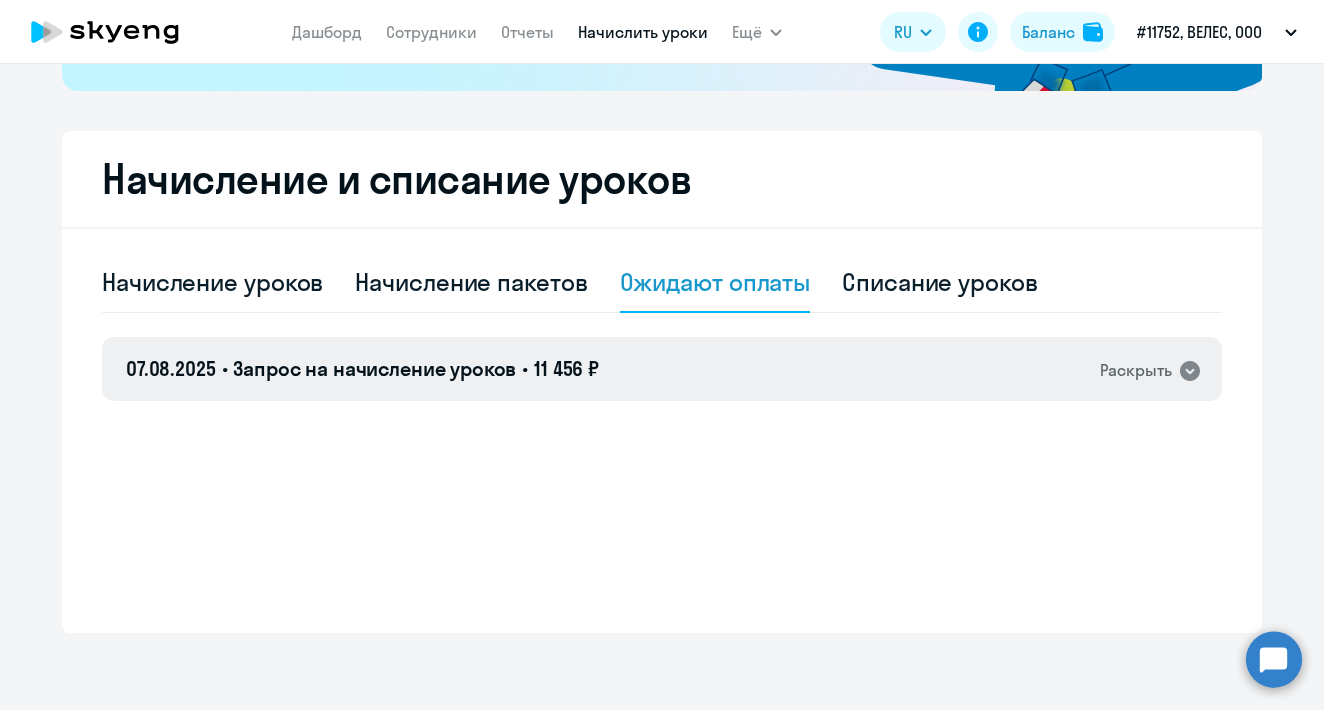click on "[DATE] • Запрос на начисление уроков • 11 456 ₽  Раскрыть" 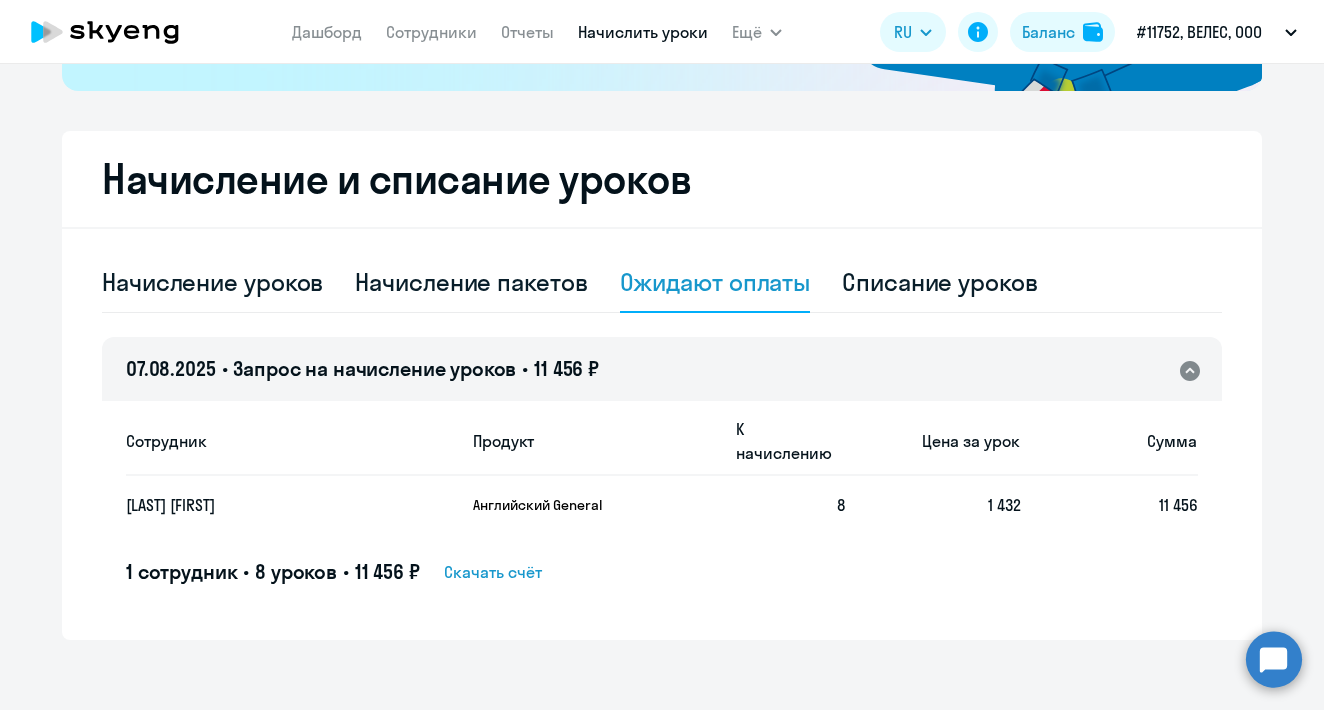 click on "Скачать счёт" 